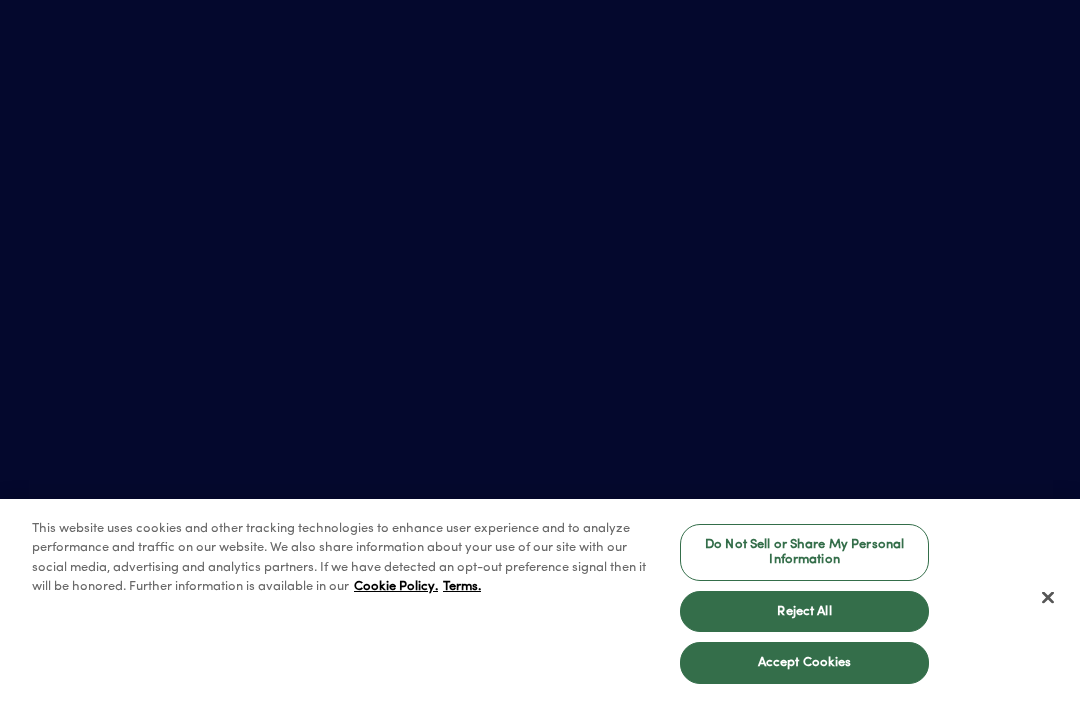 scroll, scrollTop: 0, scrollLeft: 0, axis: both 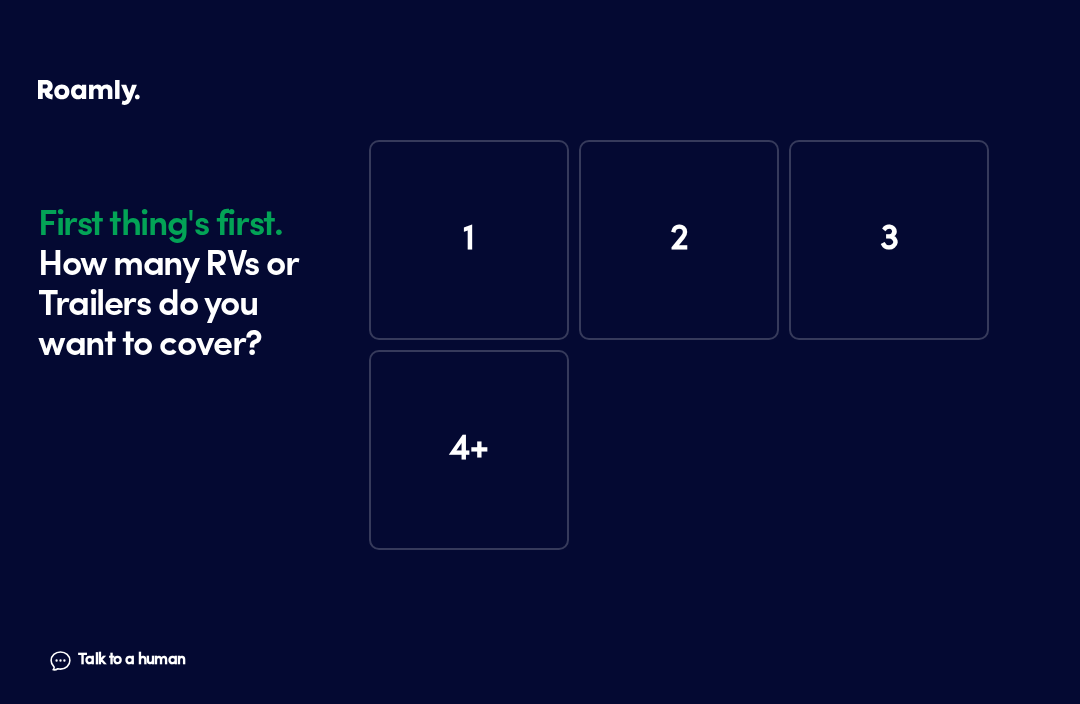 click on "1" at bounding box center [469, 240] 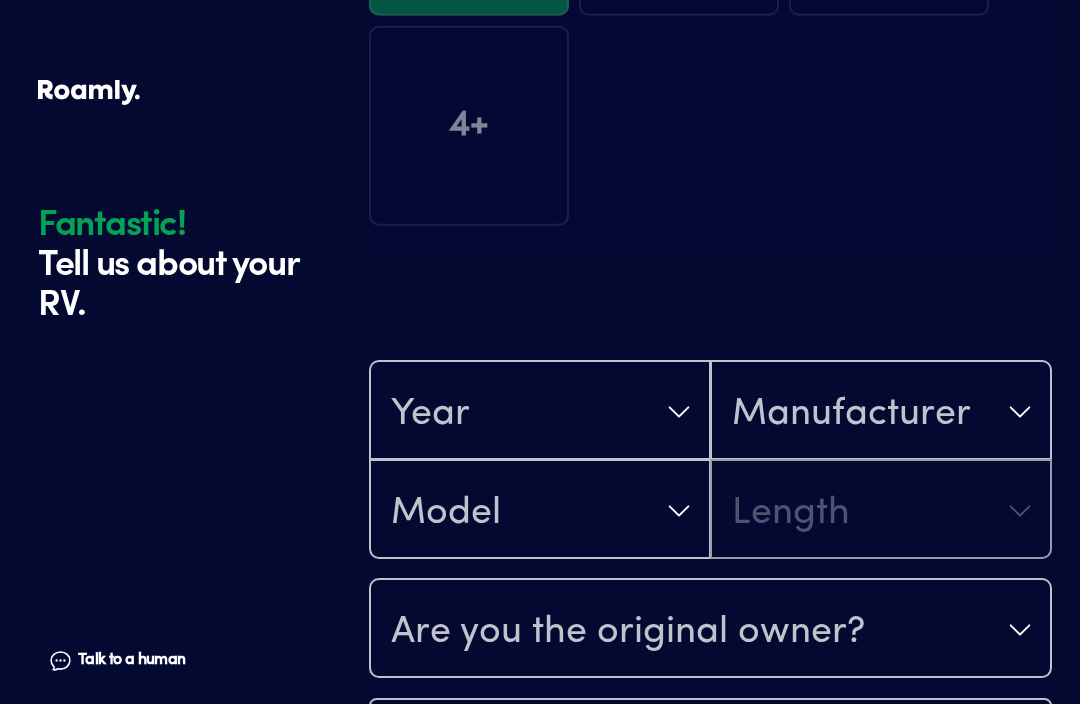 scroll, scrollTop: 590, scrollLeft: 0, axis: vertical 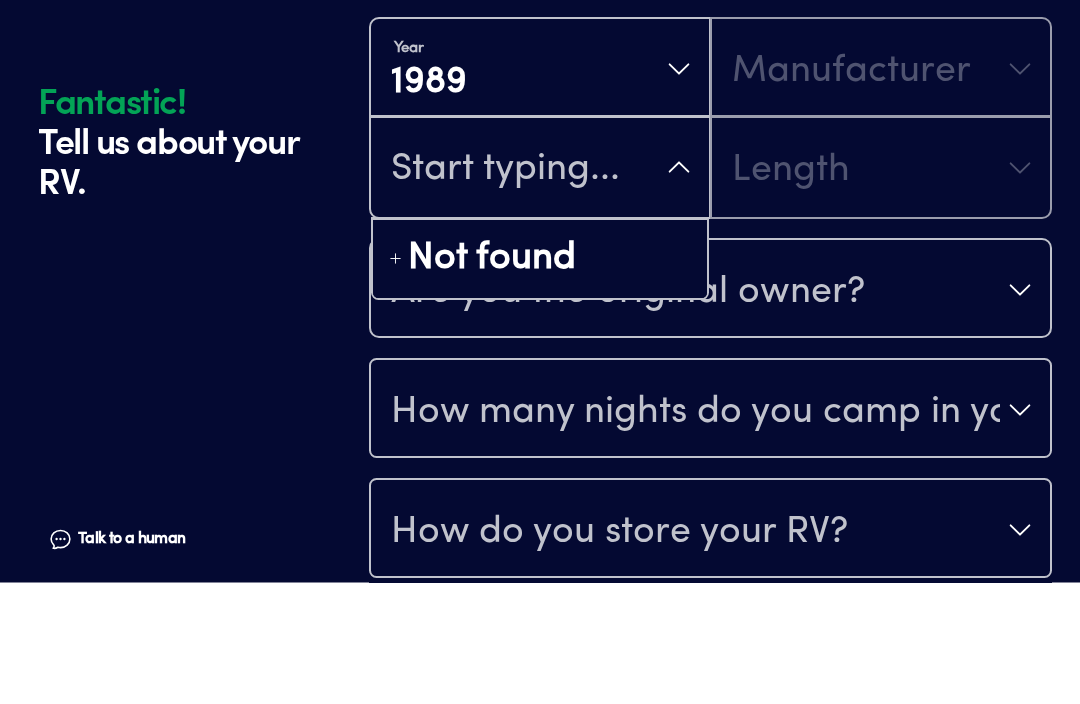 click at bounding box center [540, 291] 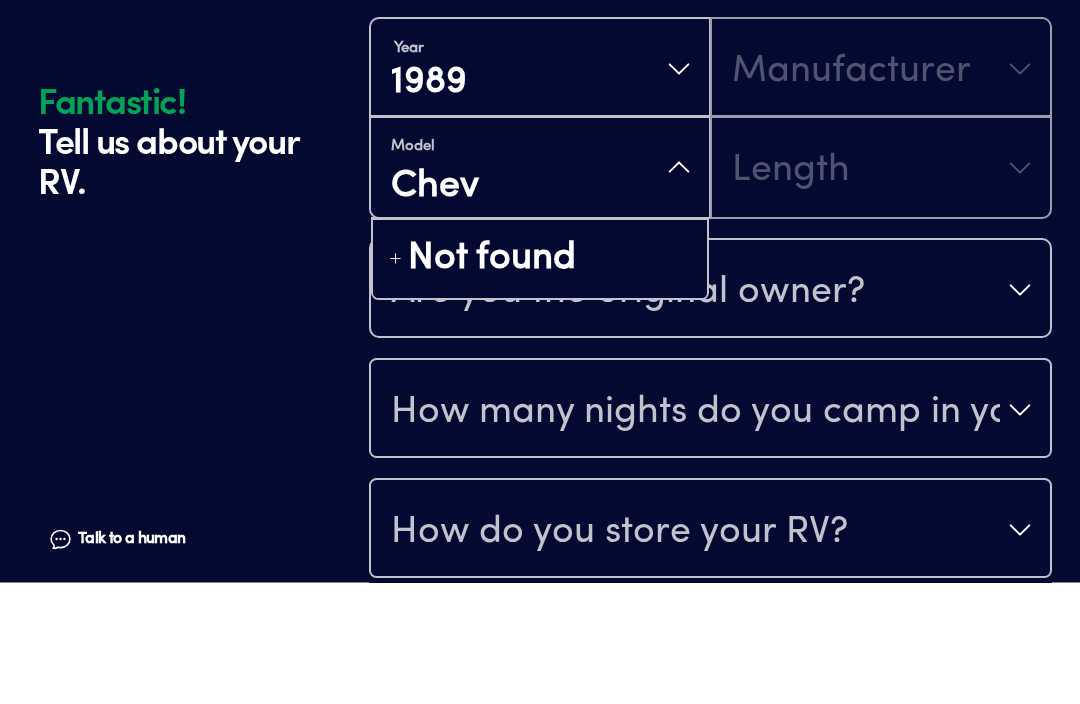 type on "Chevy" 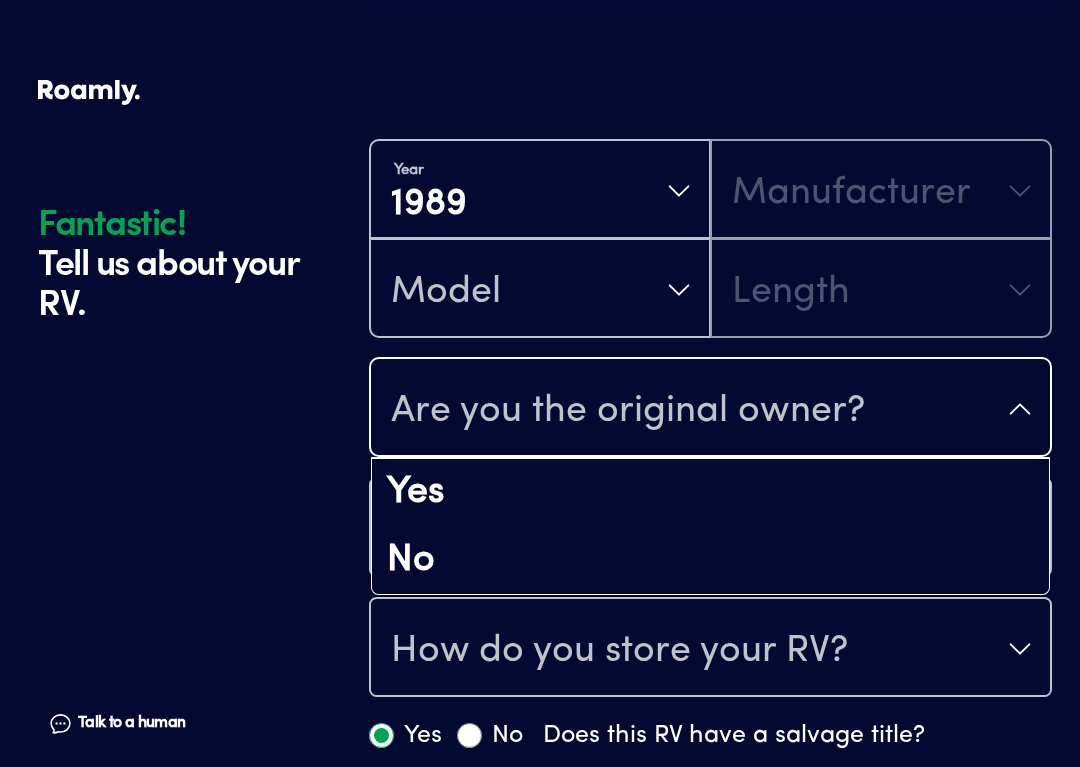 click on "Yes" at bounding box center [710, 493] 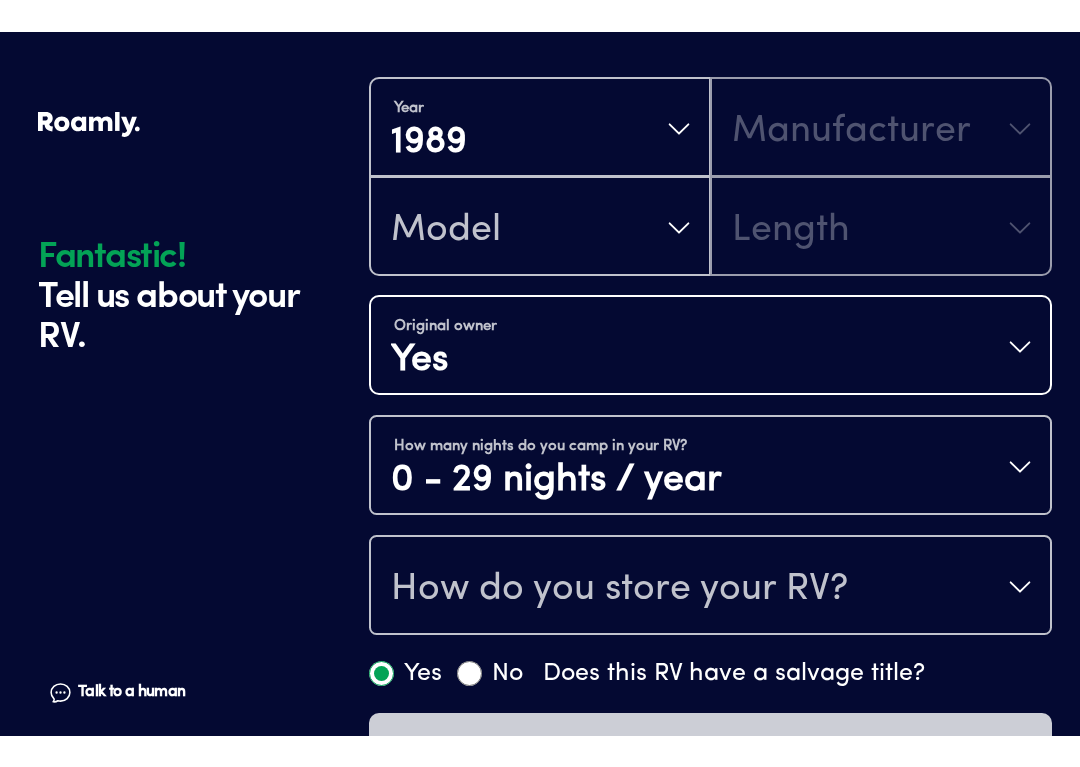 scroll, scrollTop: 709, scrollLeft: 0, axis: vertical 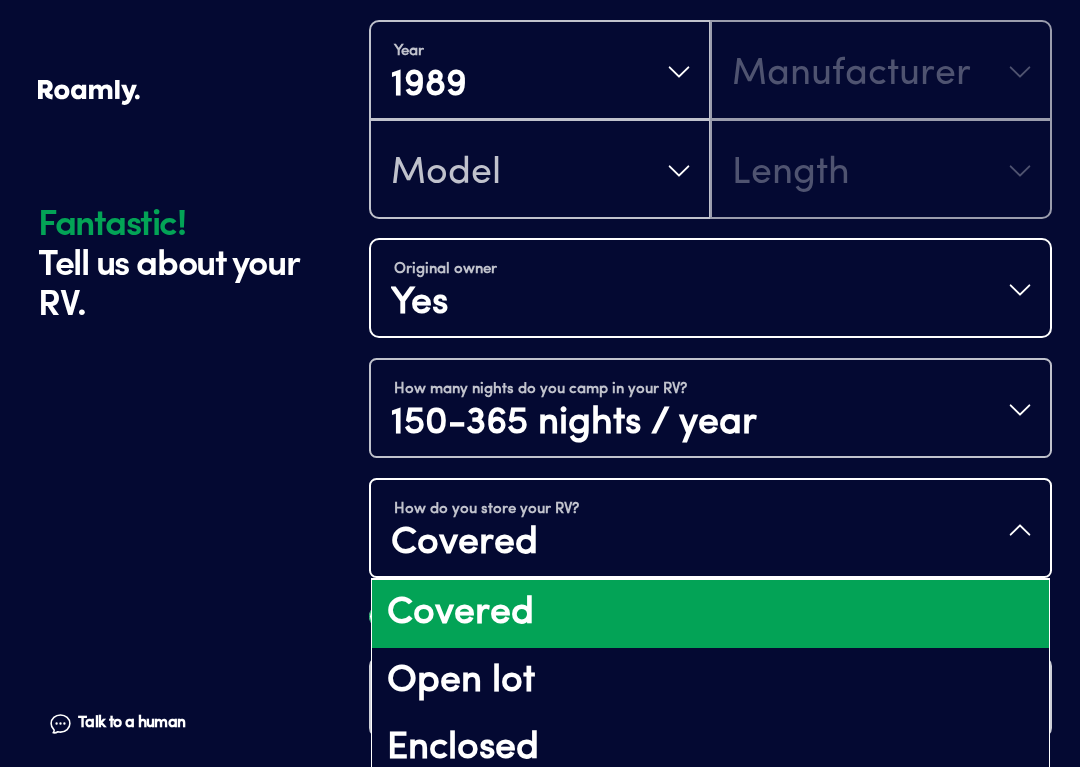 click on "Open lot" at bounding box center (710, 682) 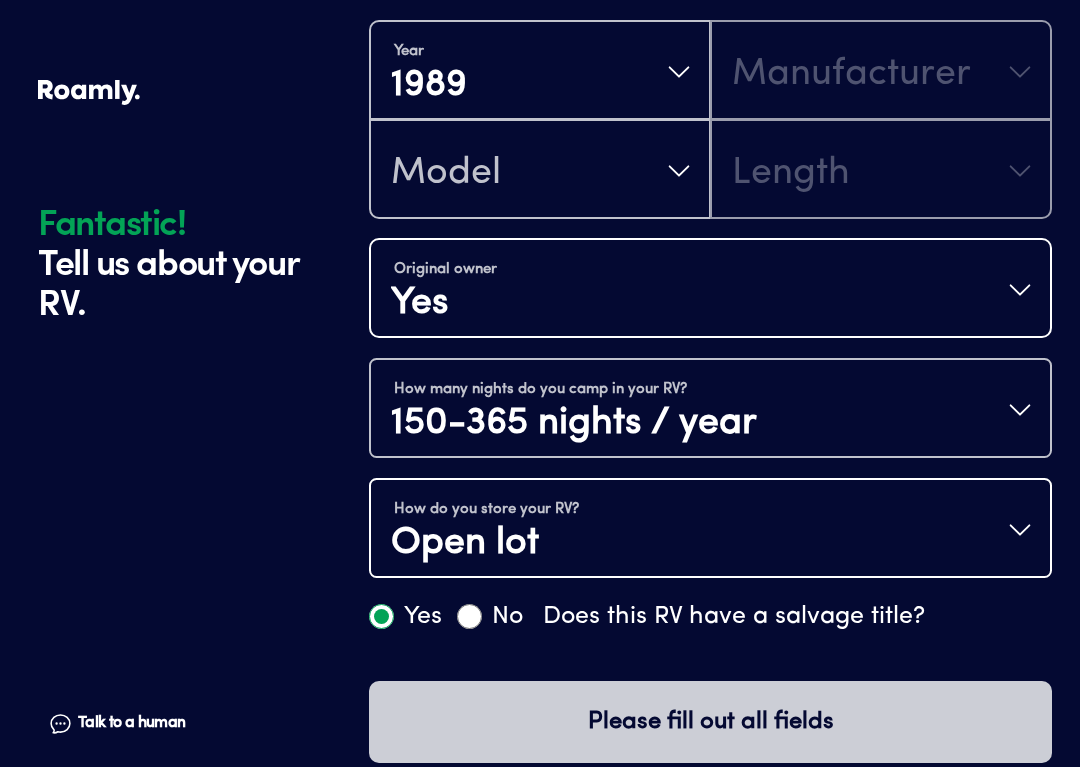 scroll, scrollTop: 0, scrollLeft: 0, axis: both 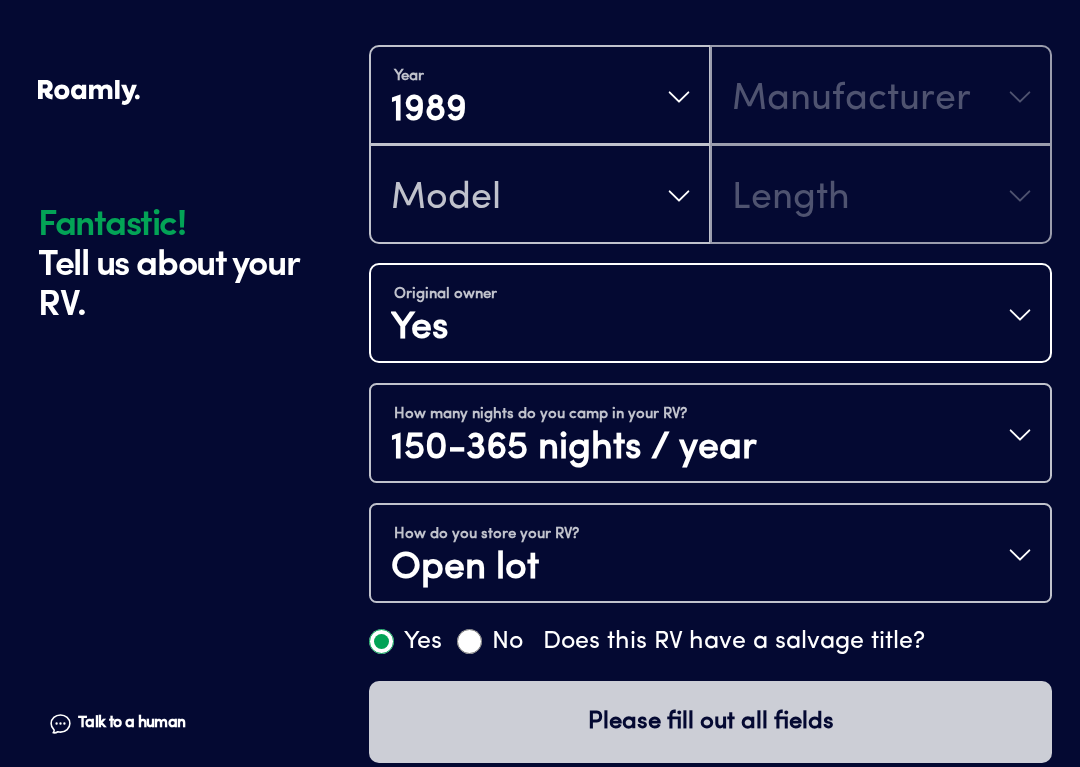 click on "Yes" at bounding box center [381, 641] 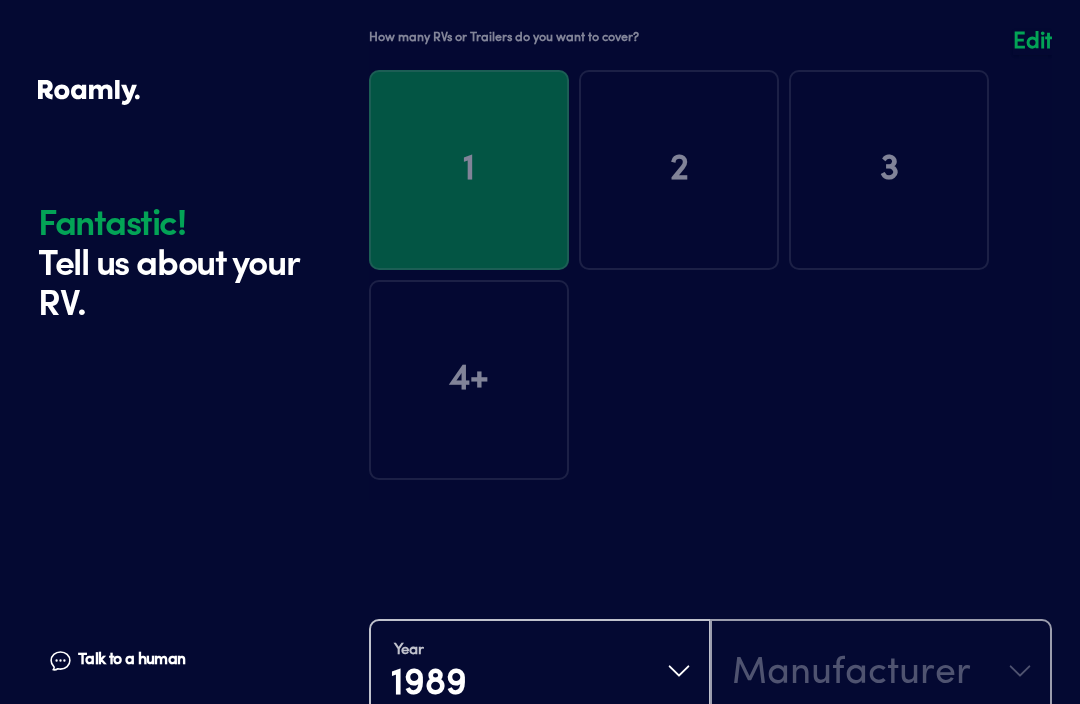 scroll, scrollTop: 0, scrollLeft: 0, axis: both 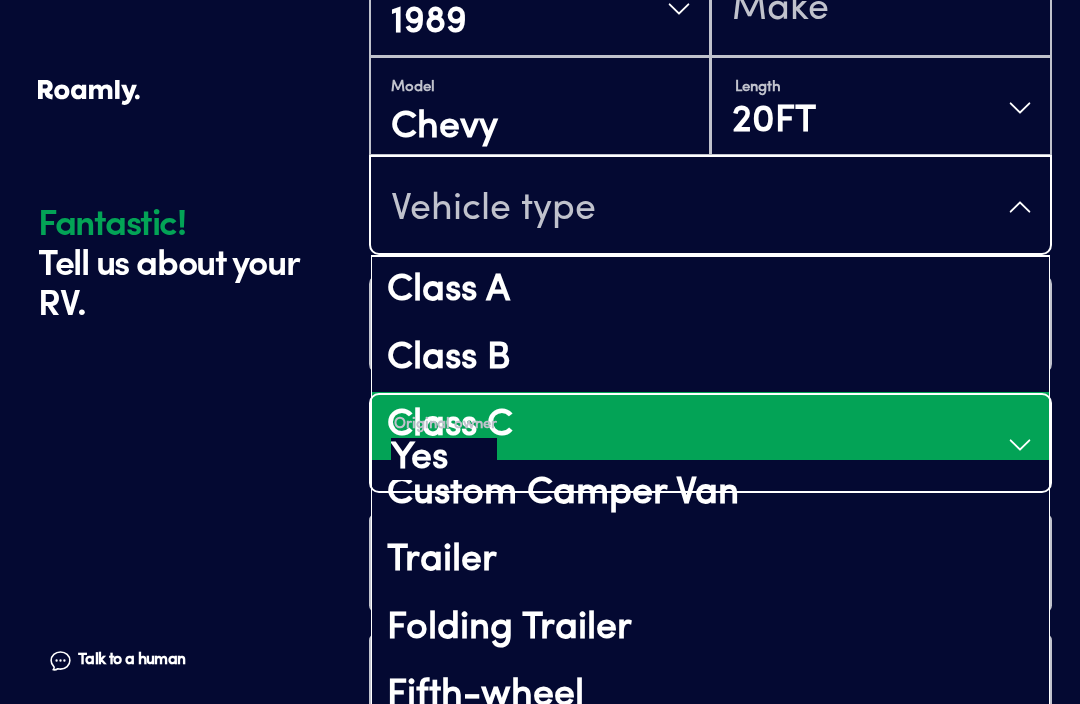 click on "Class C" at bounding box center [710, 426] 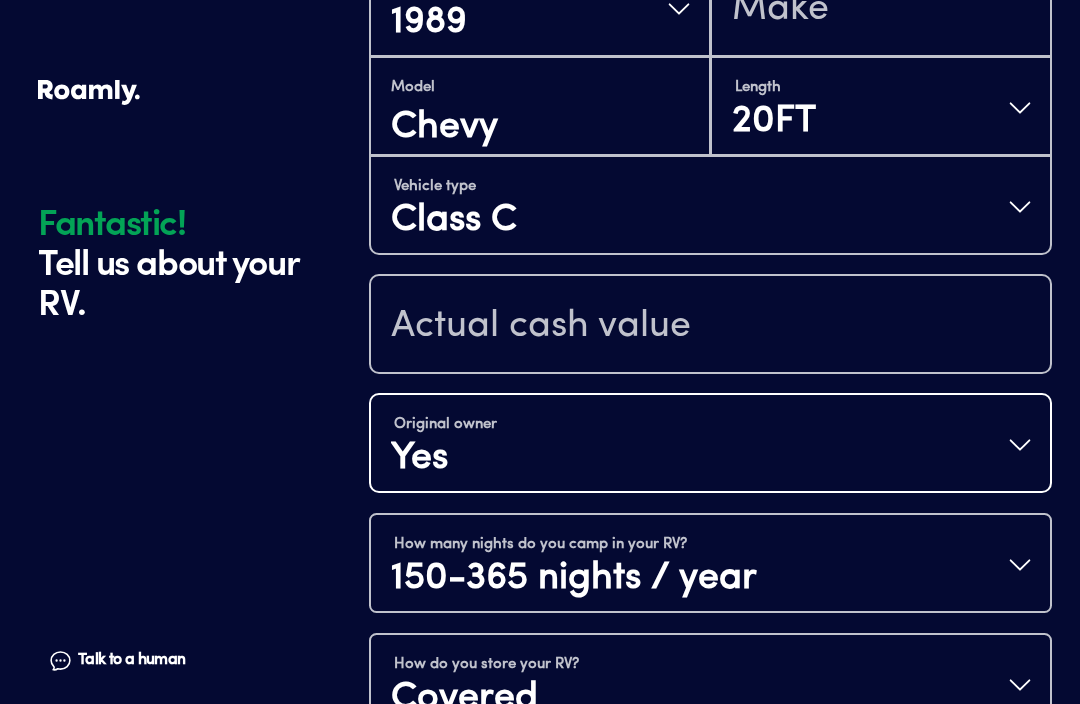 click on "Fantastic! Tell us about your RV. Talk to a human Chat 1 2 3 4+ Edit How many RVs or Trailers do you want to cover? Fantastic! Tell us about your RV. Talk to a human Chat Year [DATE] Model Chevy Length 20FT Vehicle type Class C Original owner Yes How many nights do you camp in your RV? 150-365 nights / year How do you store your RV? Covered Yes No Does this RV have a salvage title? Please fill out all fields" at bounding box center [540, 75] 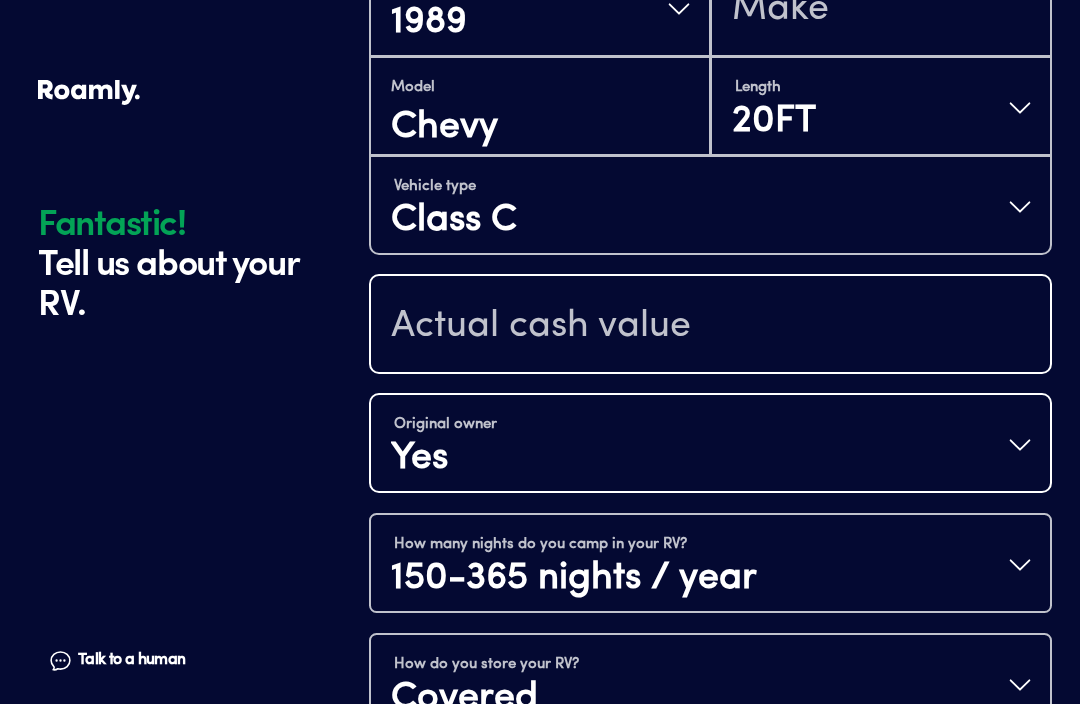 click at bounding box center (710, 326) 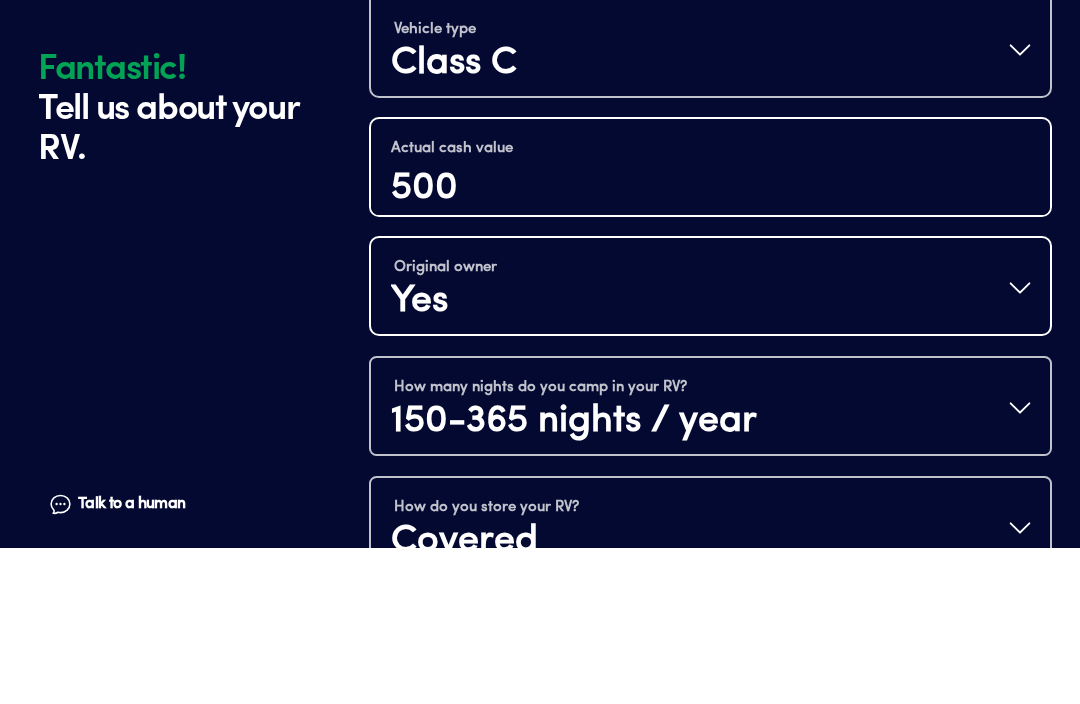 type on "500" 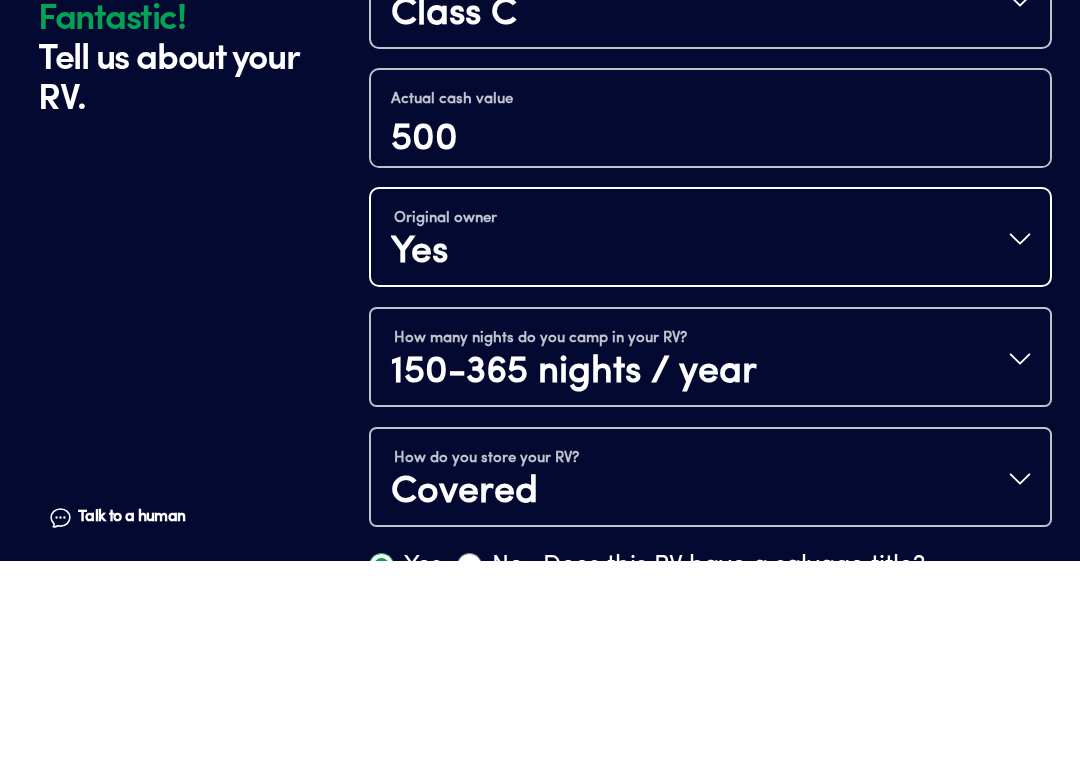scroll, scrollTop: 927, scrollLeft: 0, axis: vertical 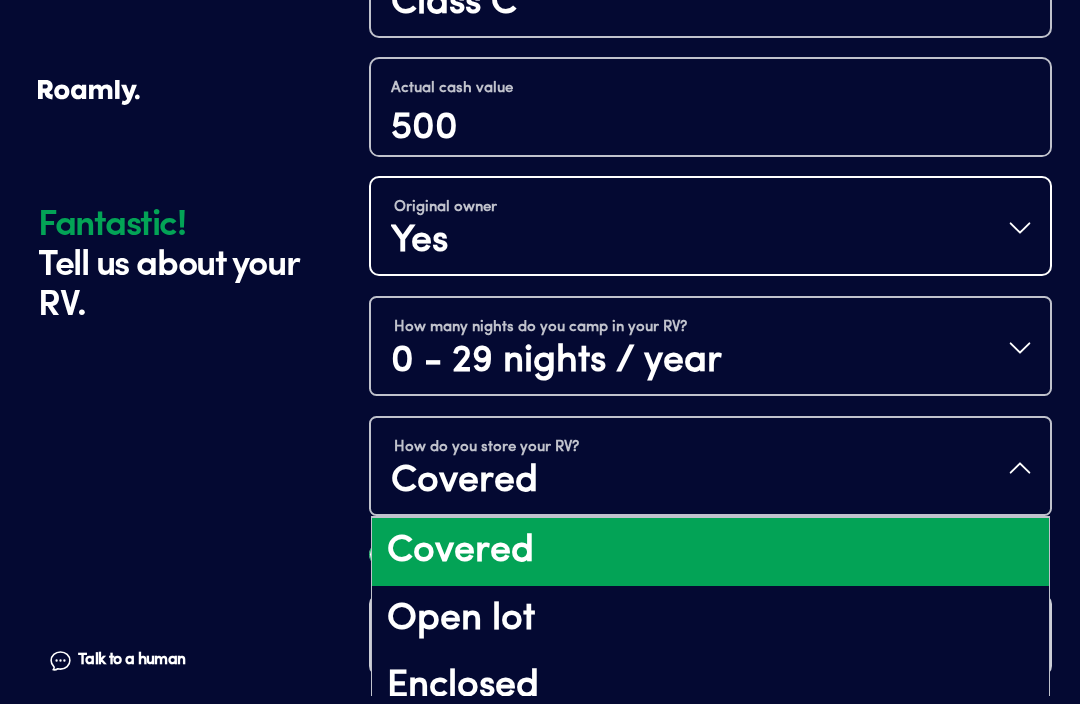 click on "How do you store your RV? Covered" at bounding box center (710, 468) 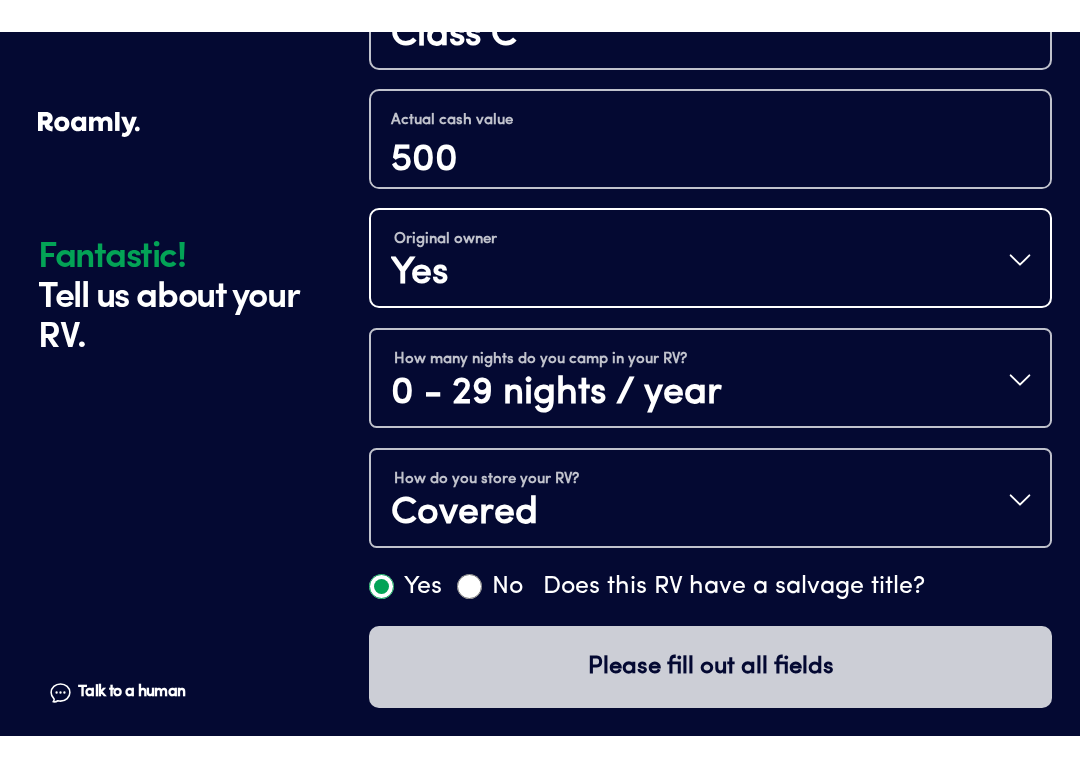 scroll, scrollTop: 927, scrollLeft: 0, axis: vertical 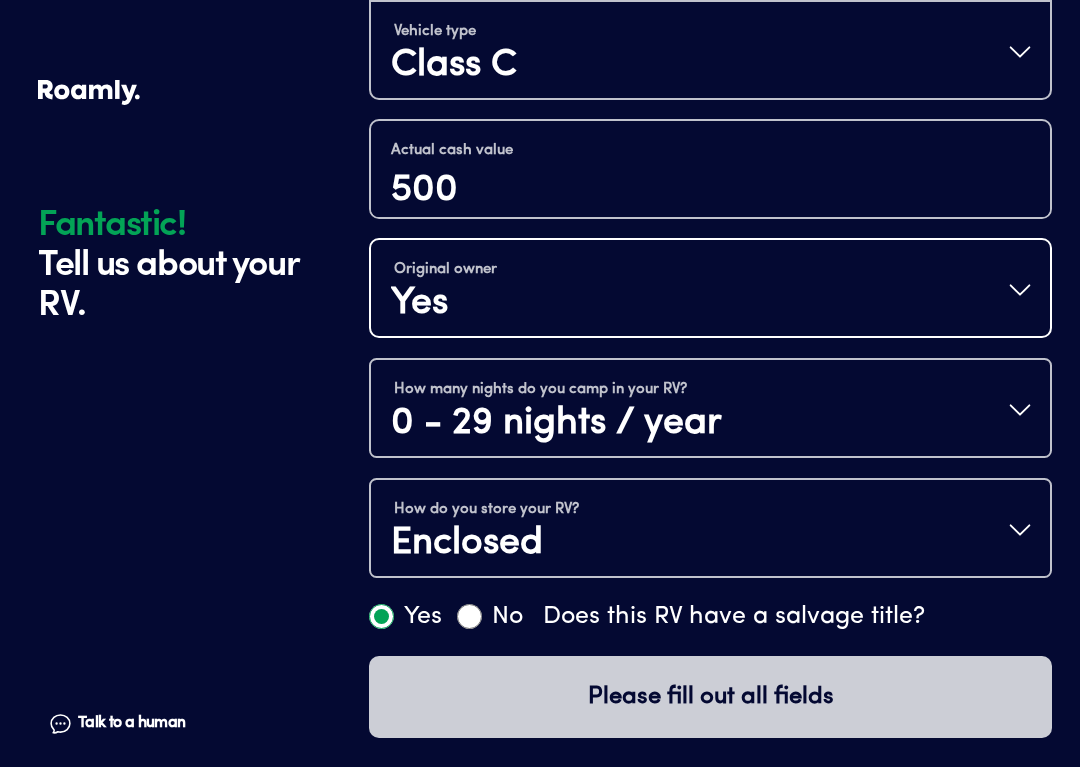 click on "No" at bounding box center [490, 617] 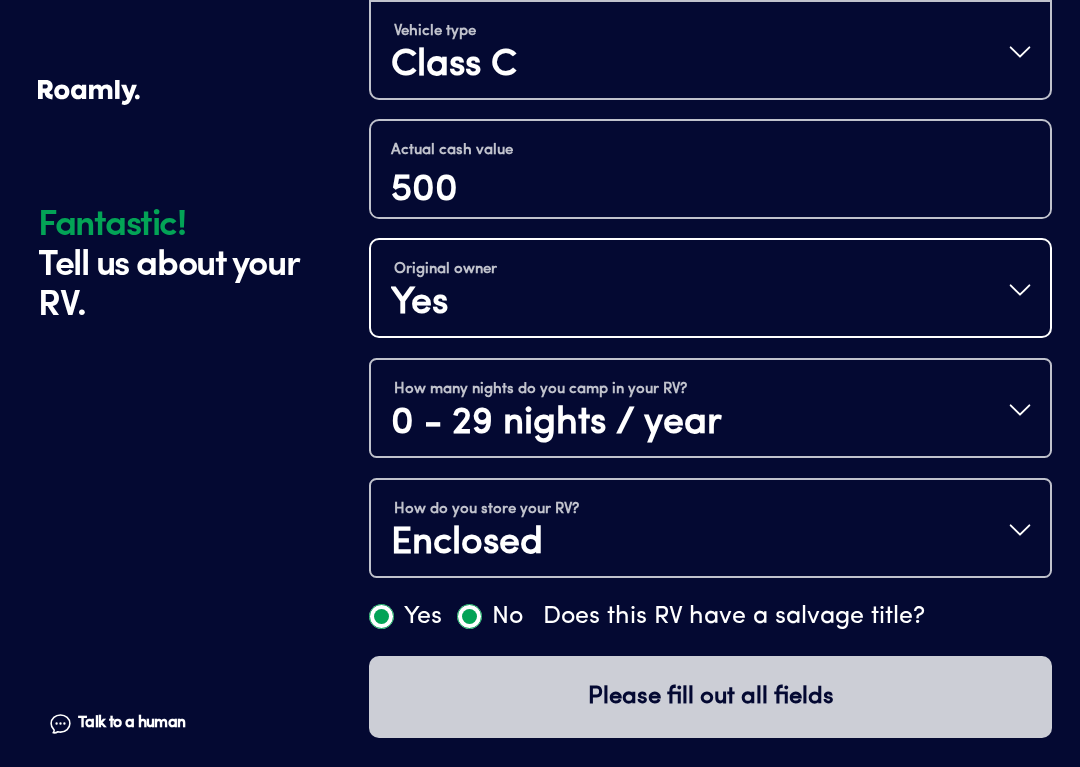 radio on "false" 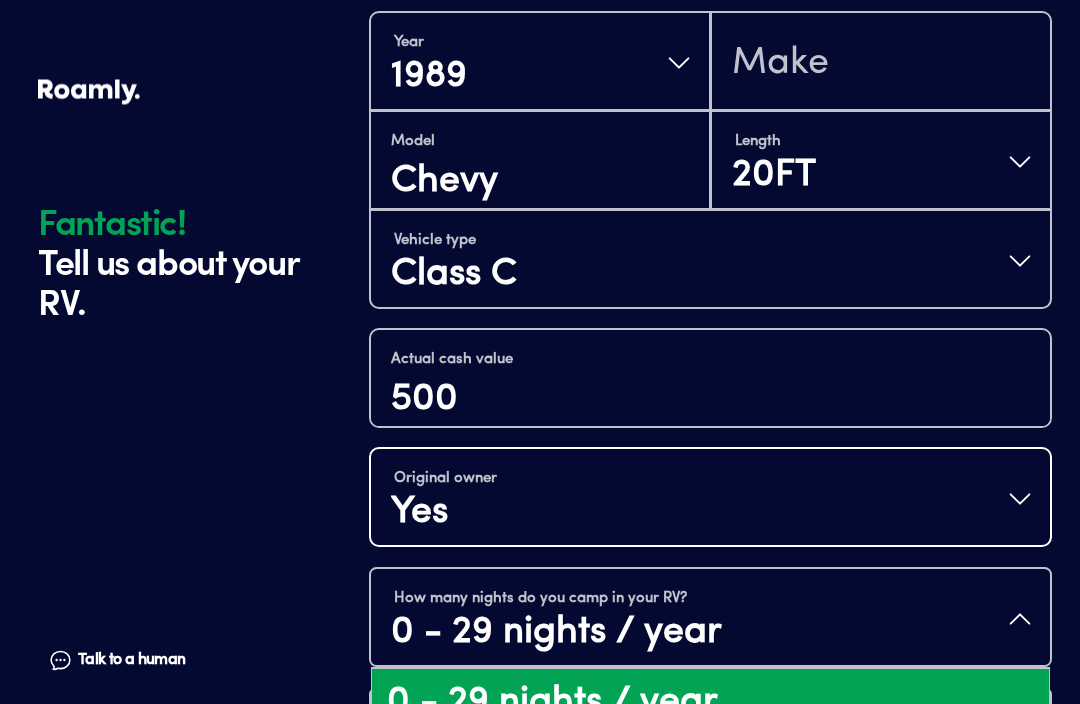 scroll, scrollTop: 713, scrollLeft: 0, axis: vertical 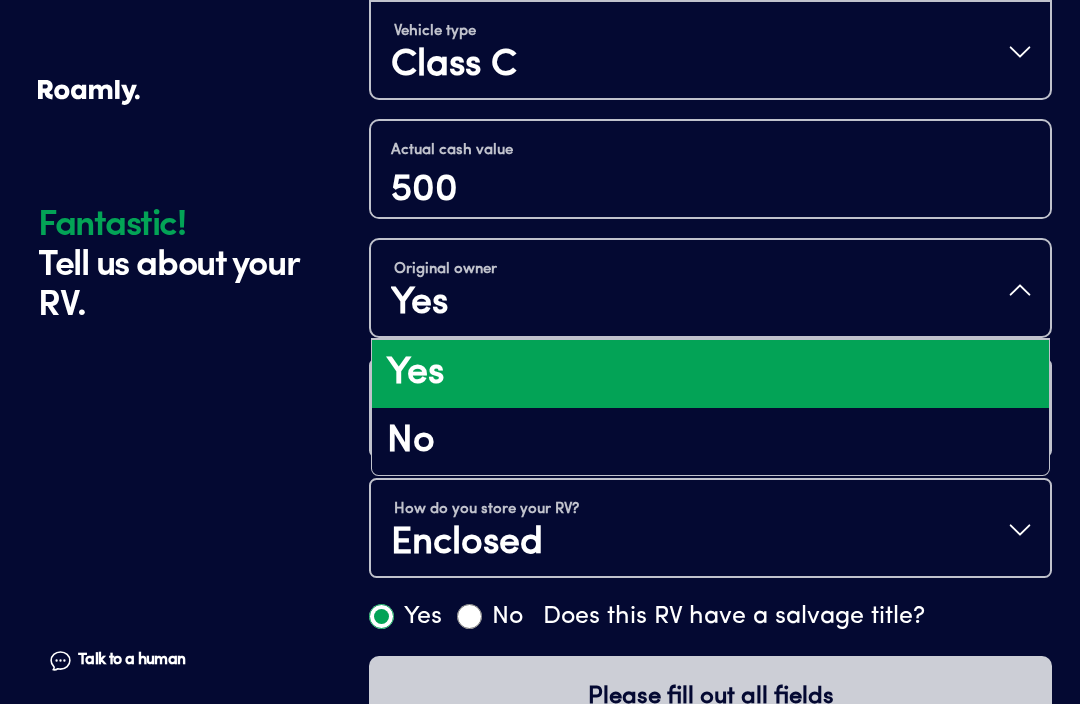 click on "Original owner Yes" at bounding box center [710, 290] 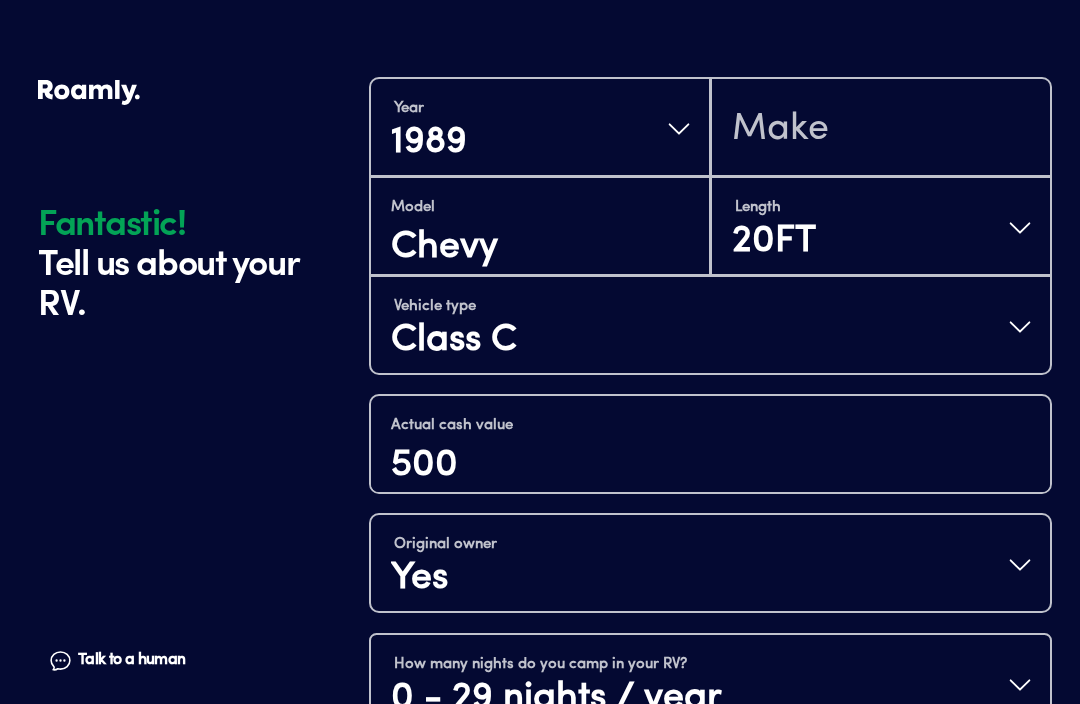 scroll, scrollTop: 927, scrollLeft: 0, axis: vertical 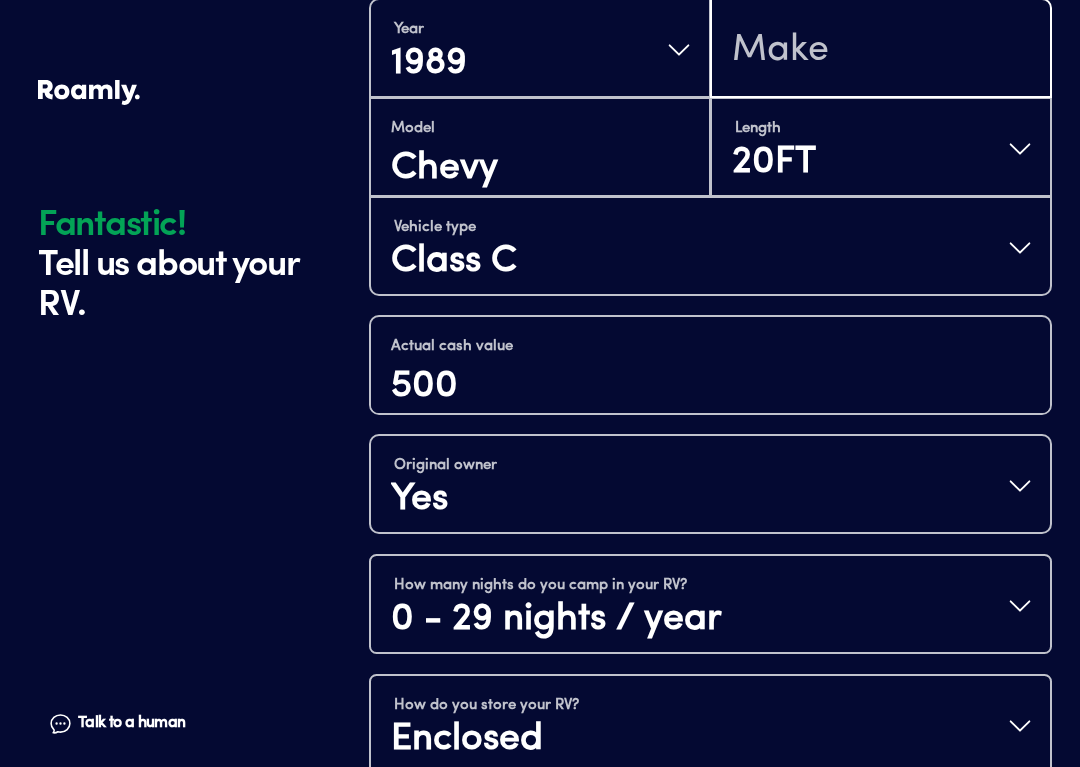 click at bounding box center [881, 50] 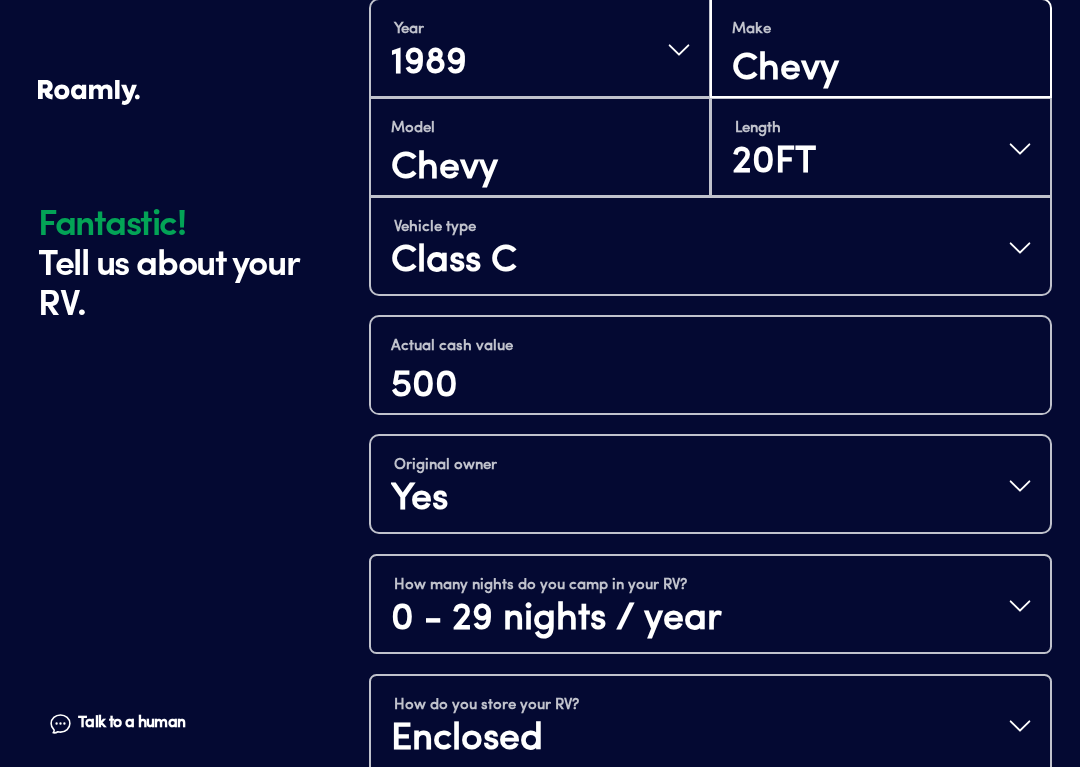 type on "Chevy" 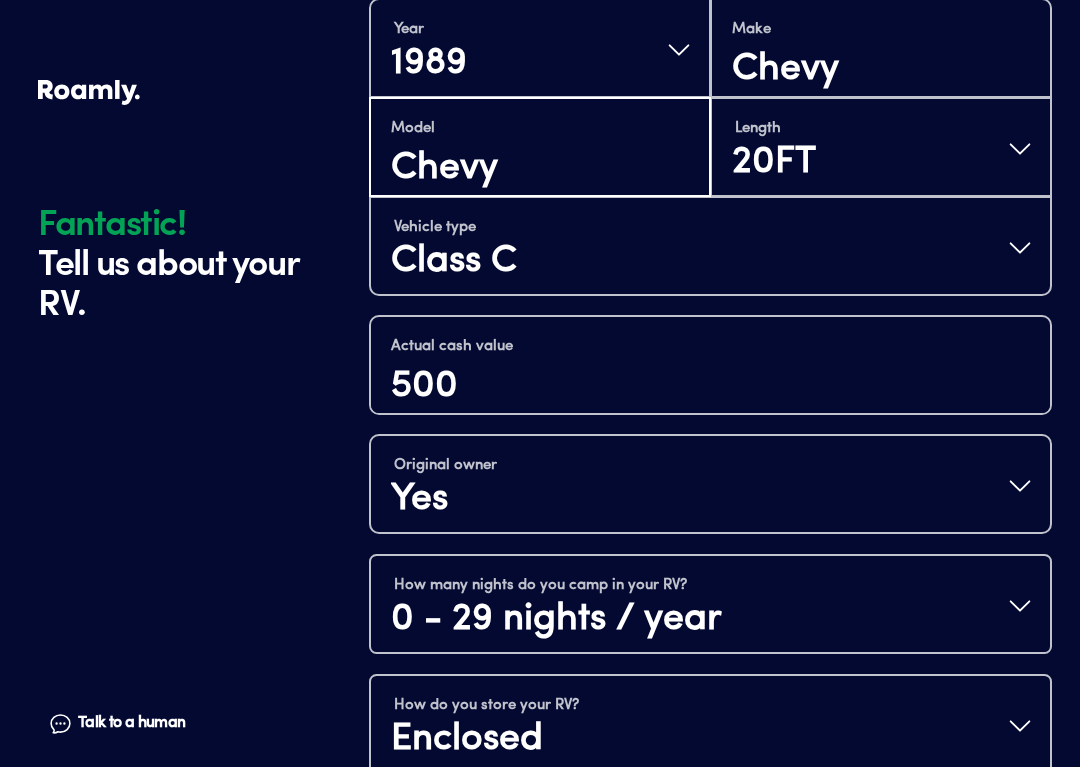 click on "Chevy" at bounding box center (540, 169) 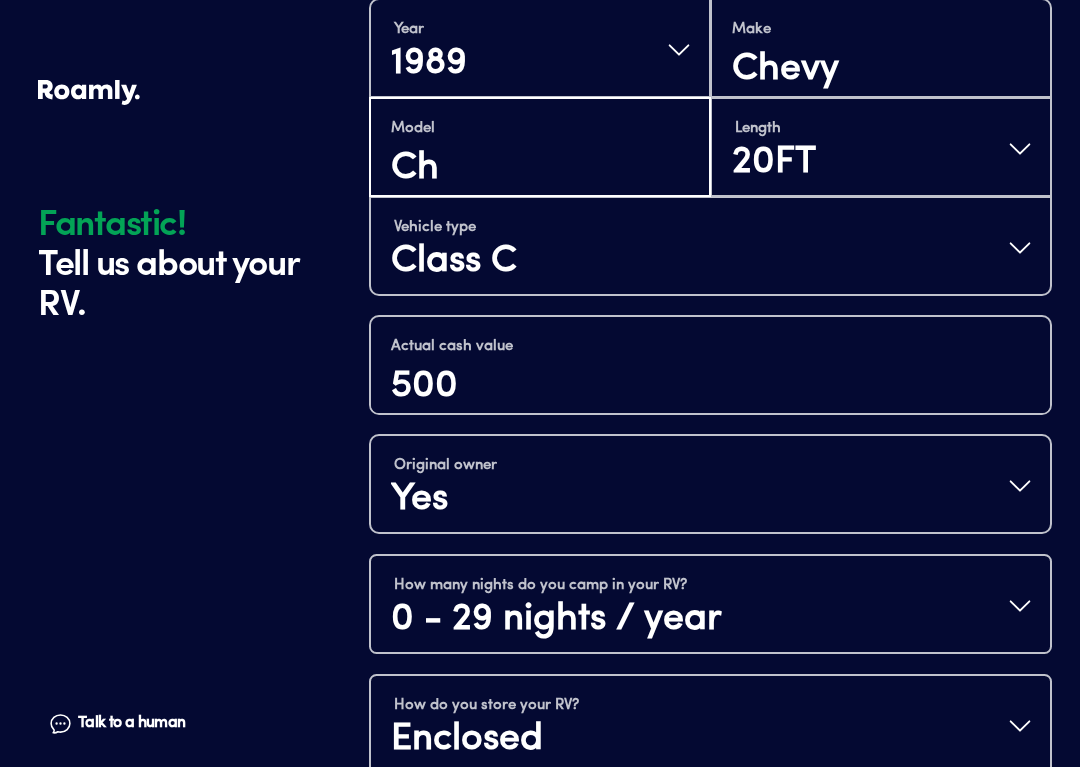 type on "C" 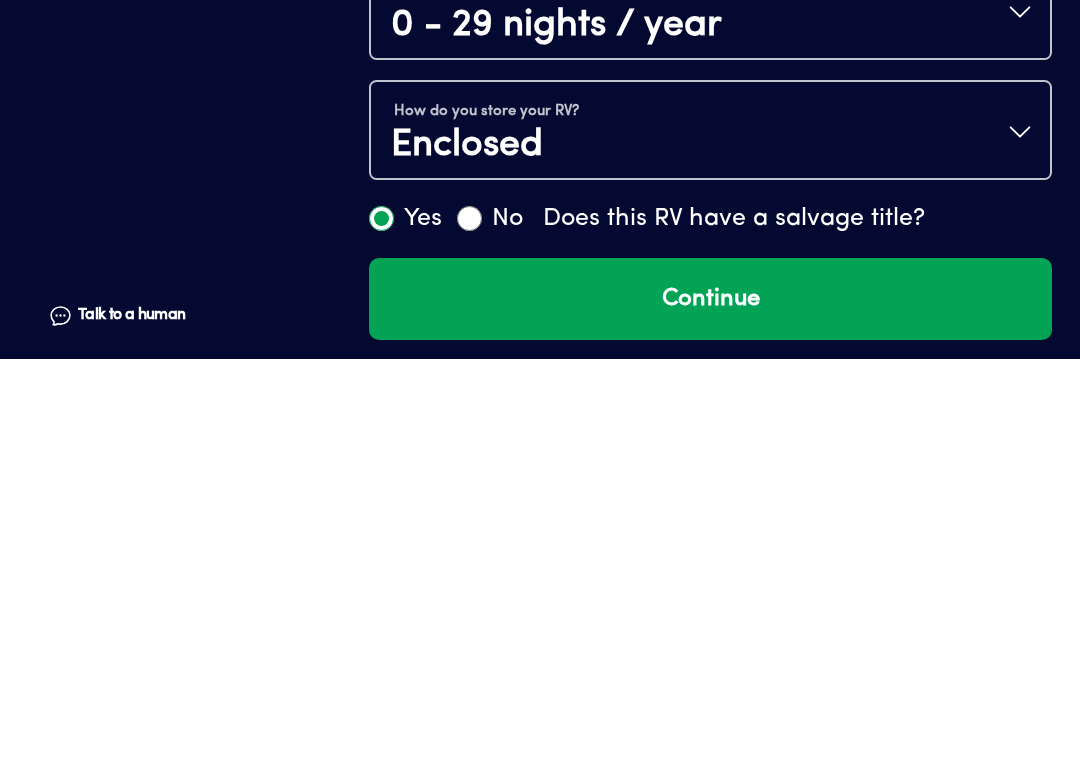 scroll, scrollTop: 927, scrollLeft: 0, axis: vertical 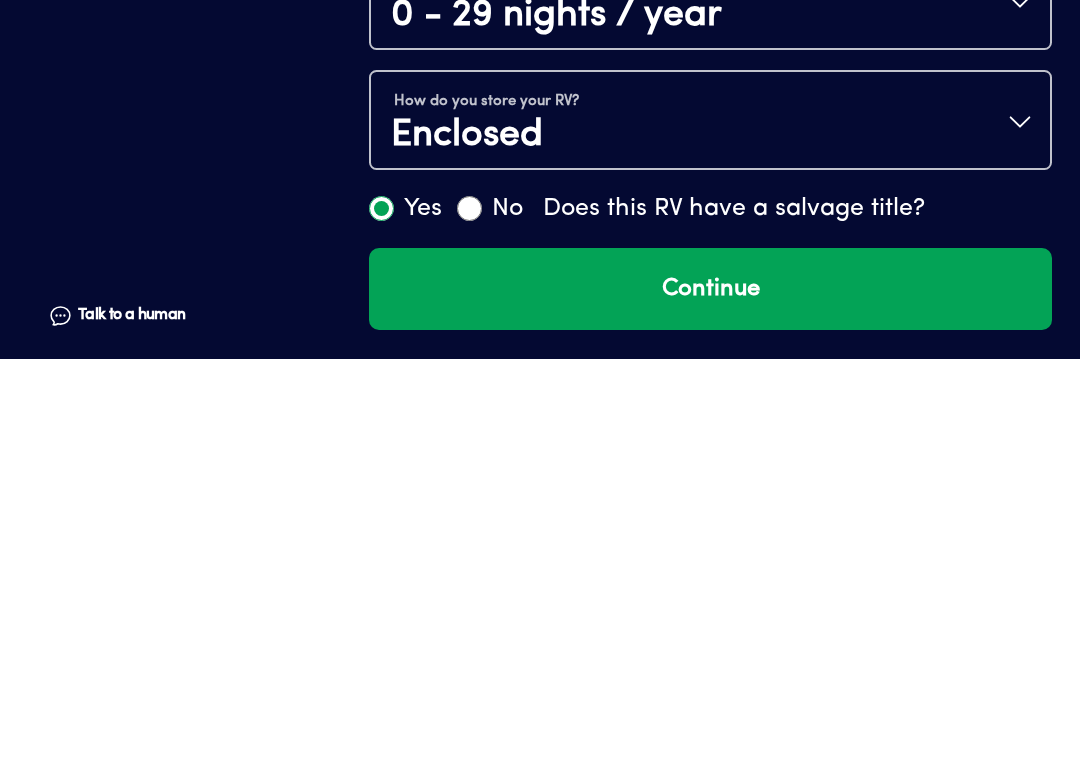 type on "Sprinter" 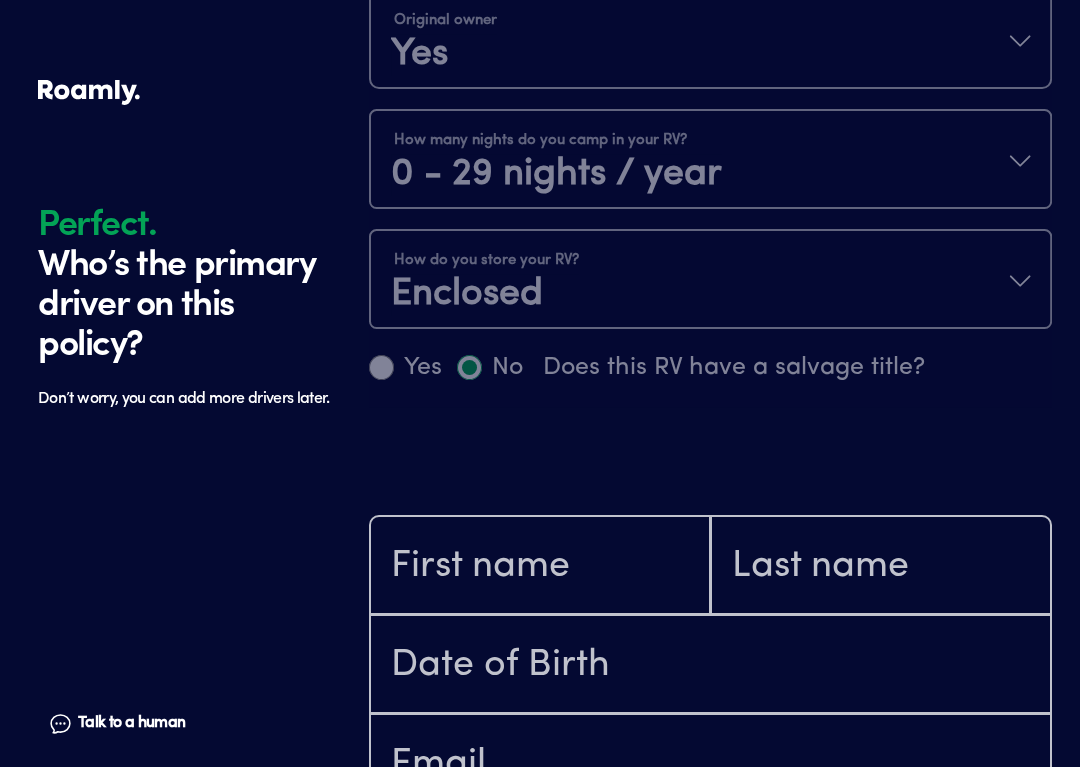 scroll, scrollTop: 1602, scrollLeft: 0, axis: vertical 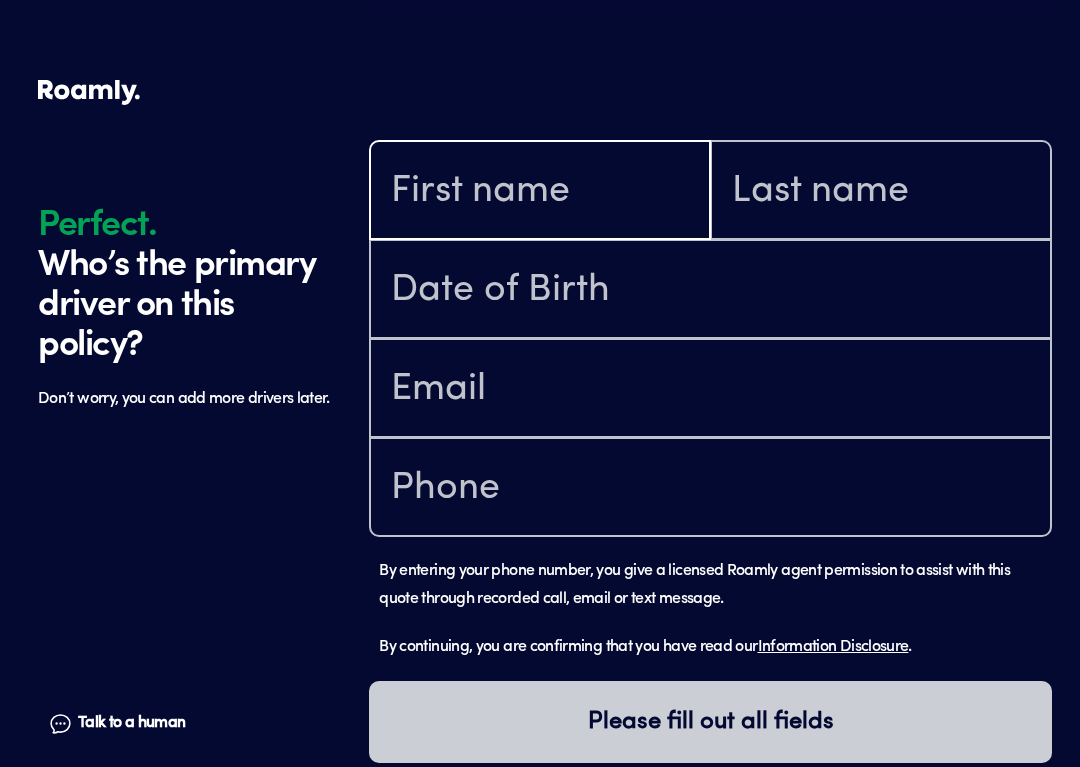 click at bounding box center [540, 192] 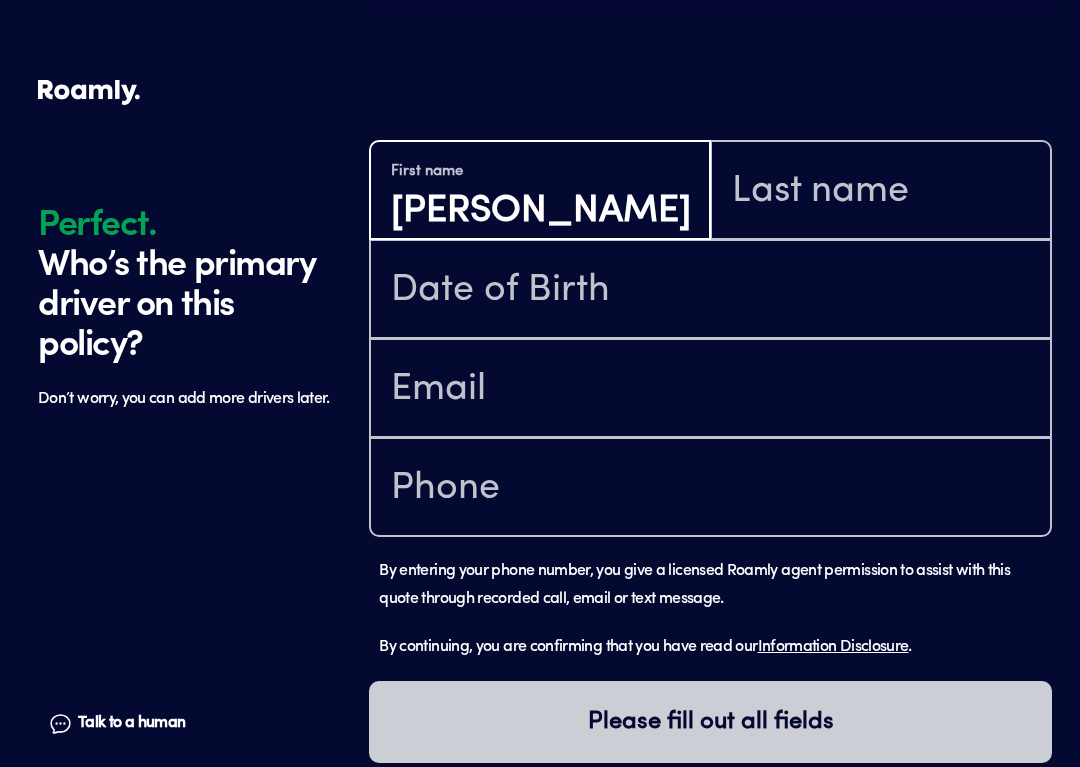 type on "[PERSON_NAME]" 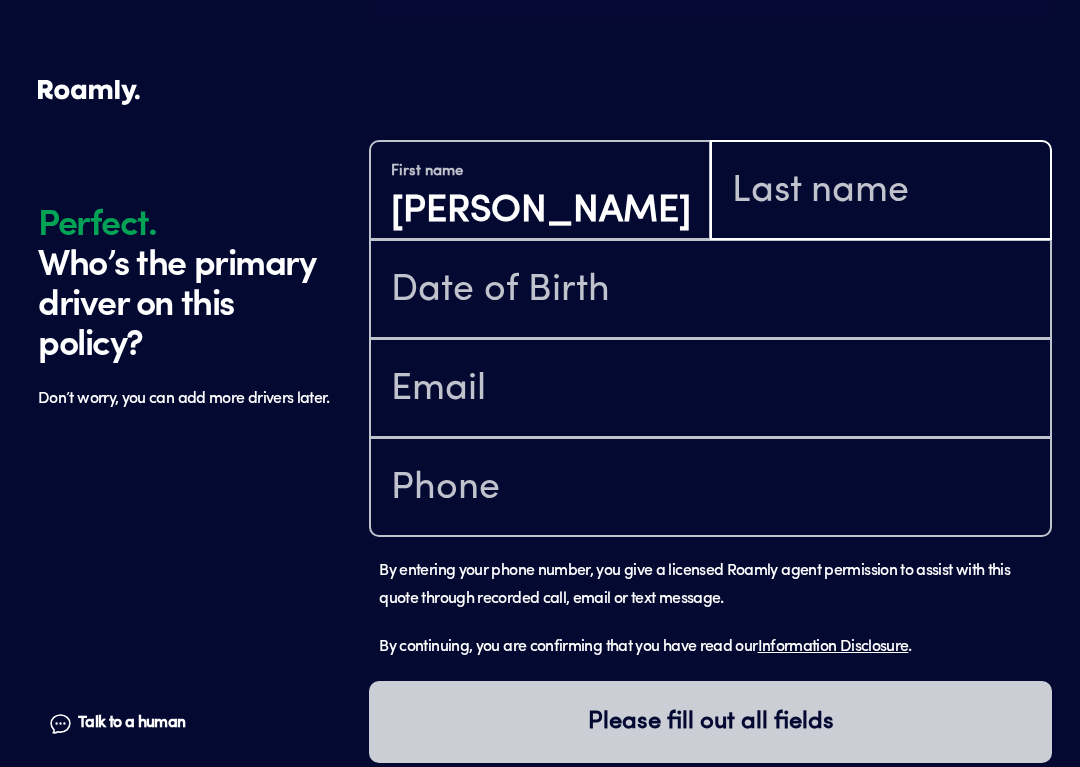 click at bounding box center [881, 192] 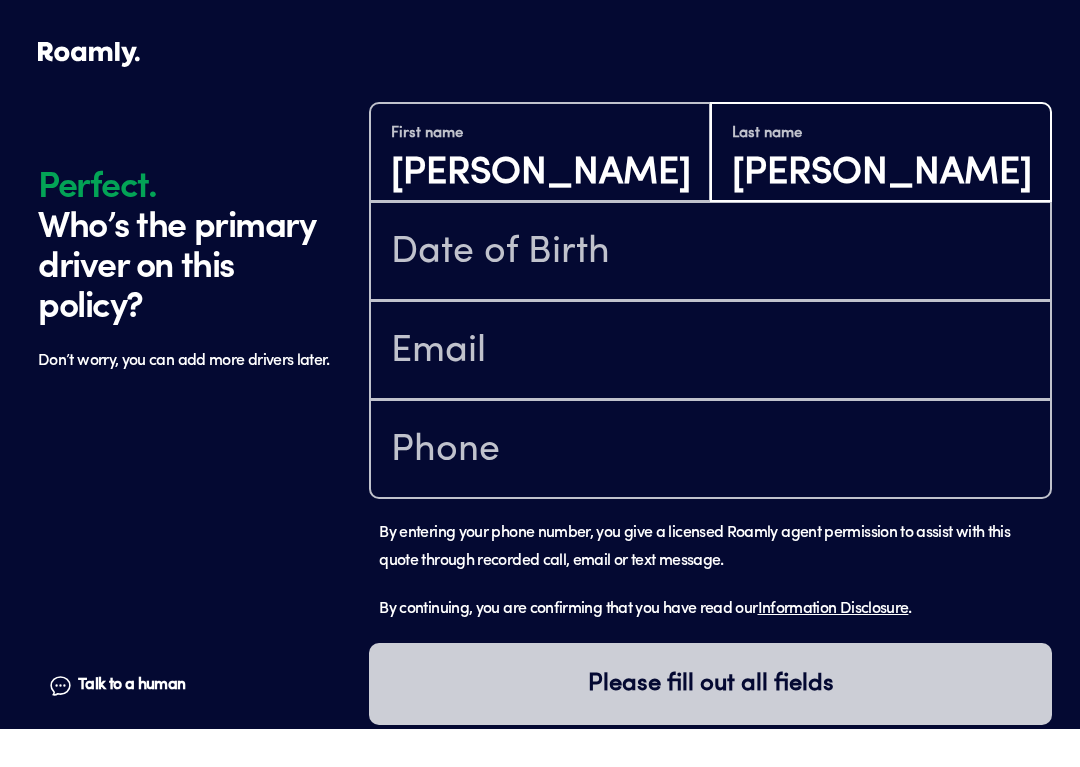 type on "[PERSON_NAME]" 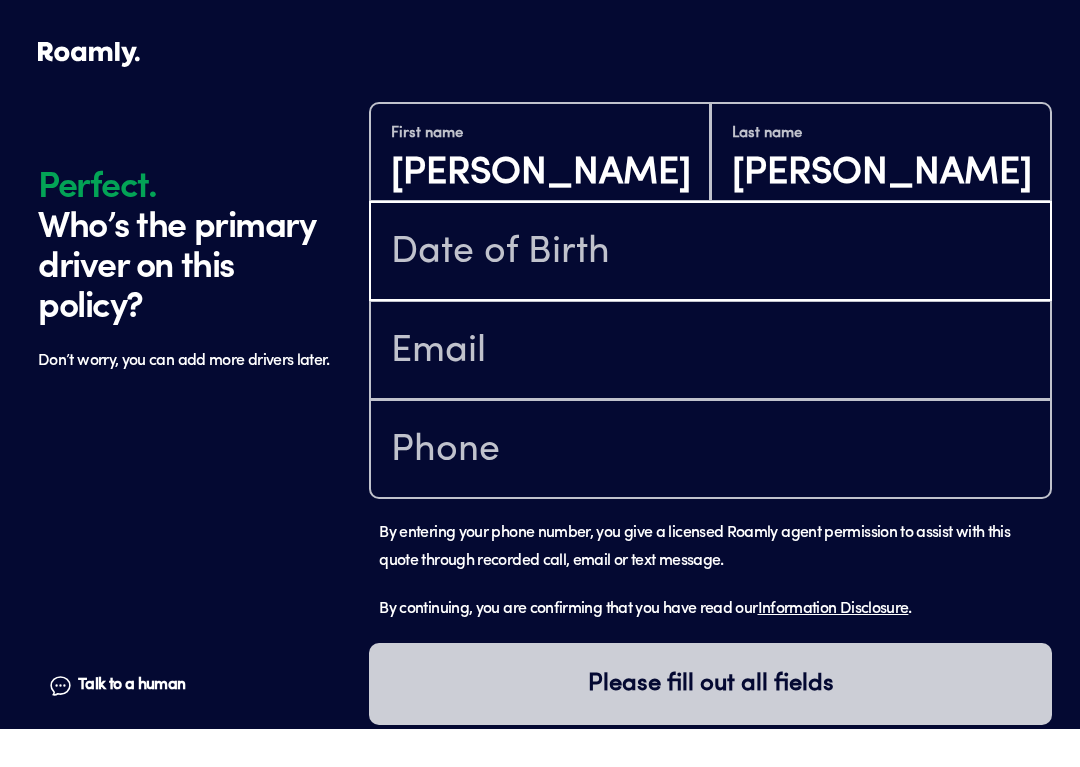click at bounding box center (710, 291) 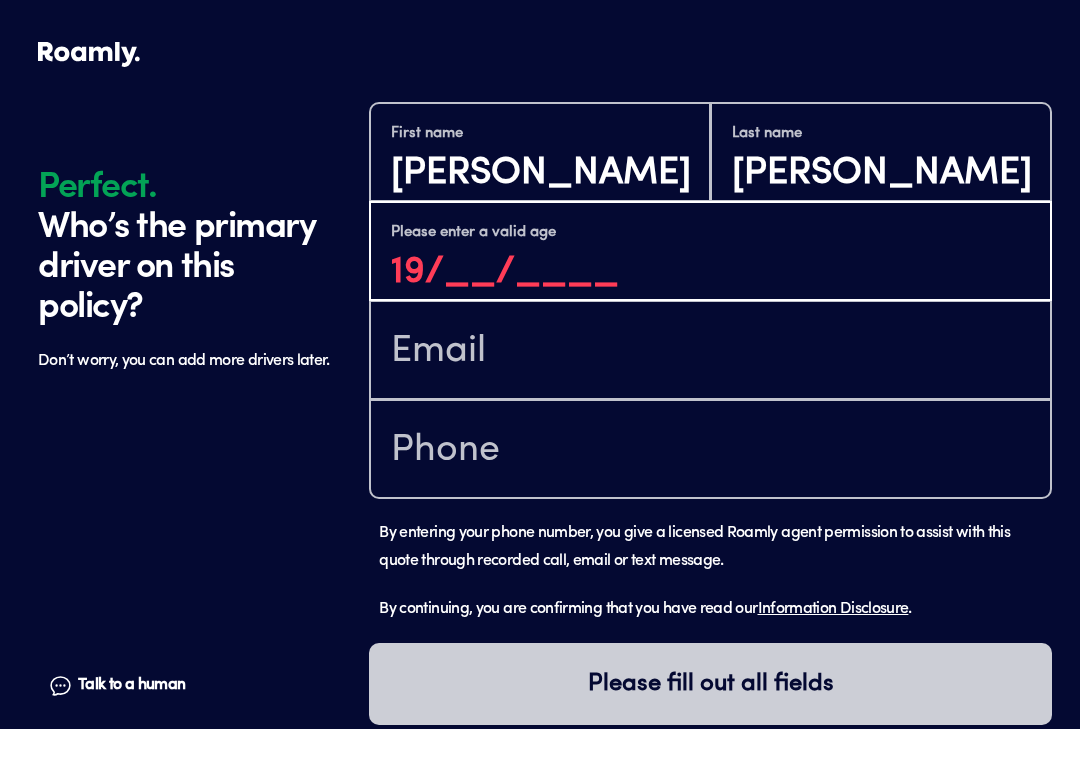 type on "1_/__/____" 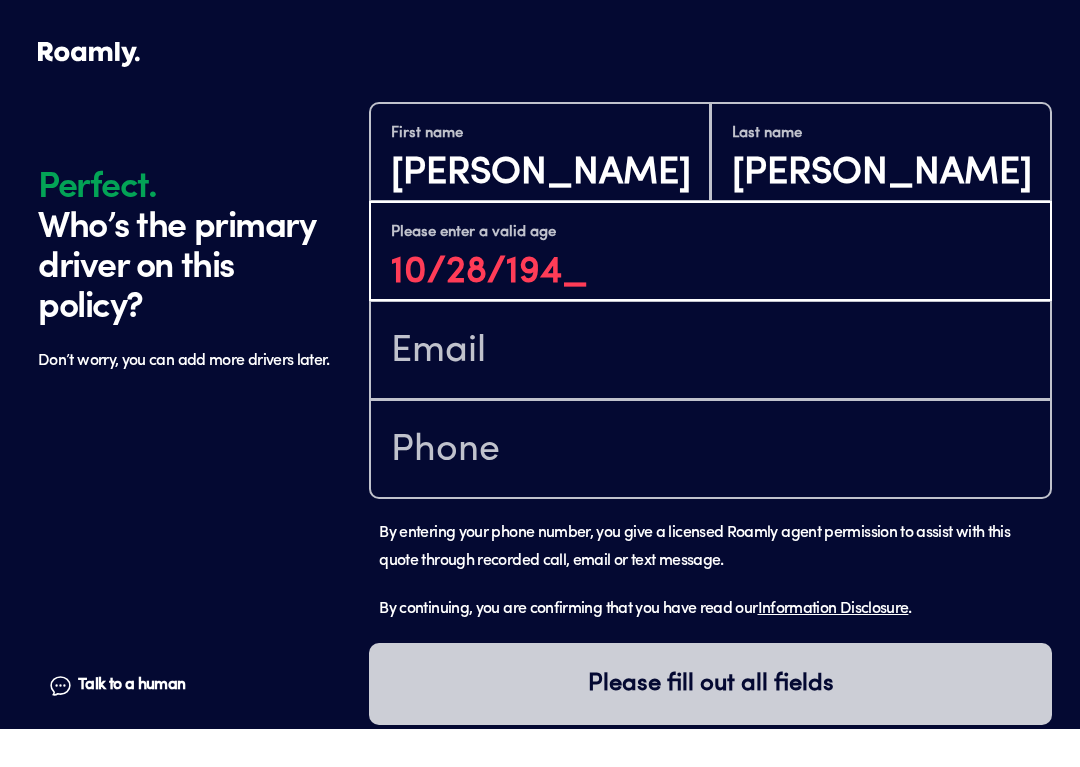 type on "[DATE]" 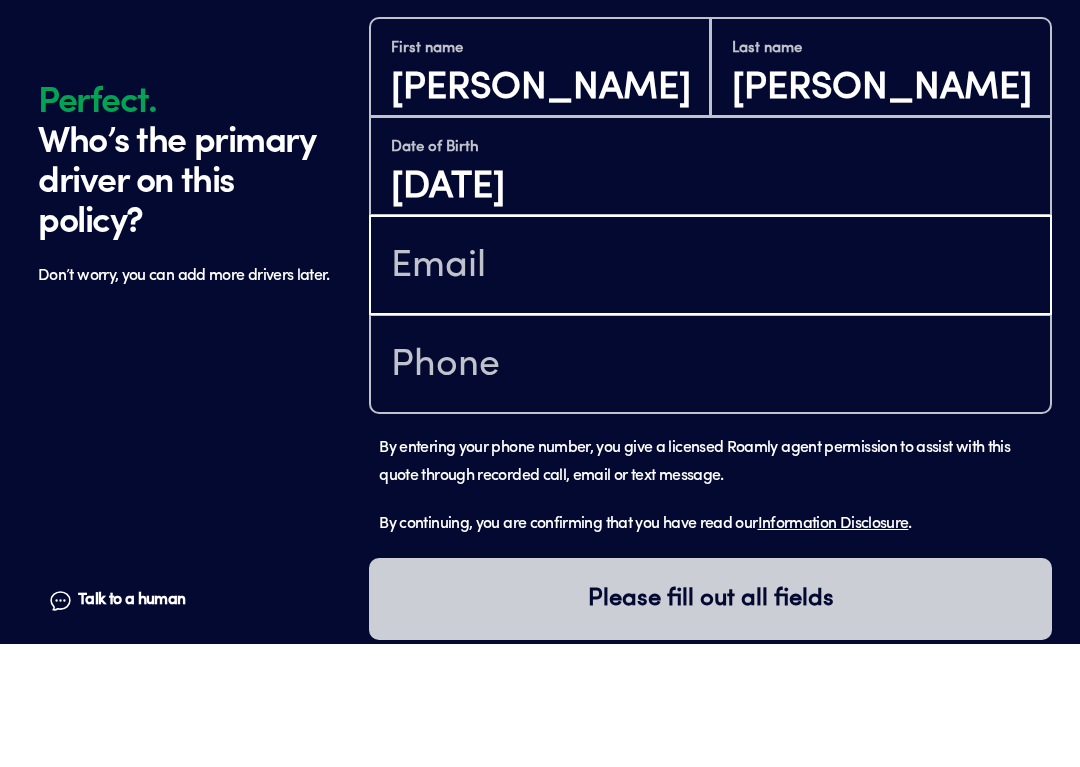 click at bounding box center [710, 390] 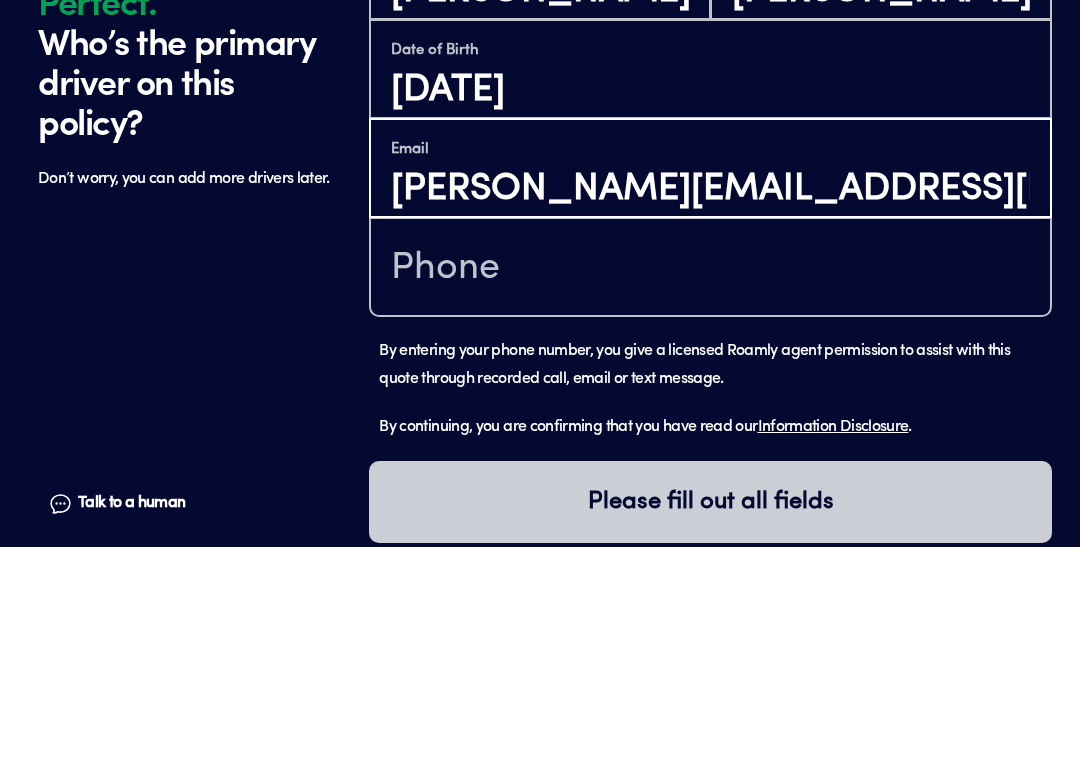 type on "[PERSON_NAME][EMAIL_ADDRESS][DOMAIN_NAME]" 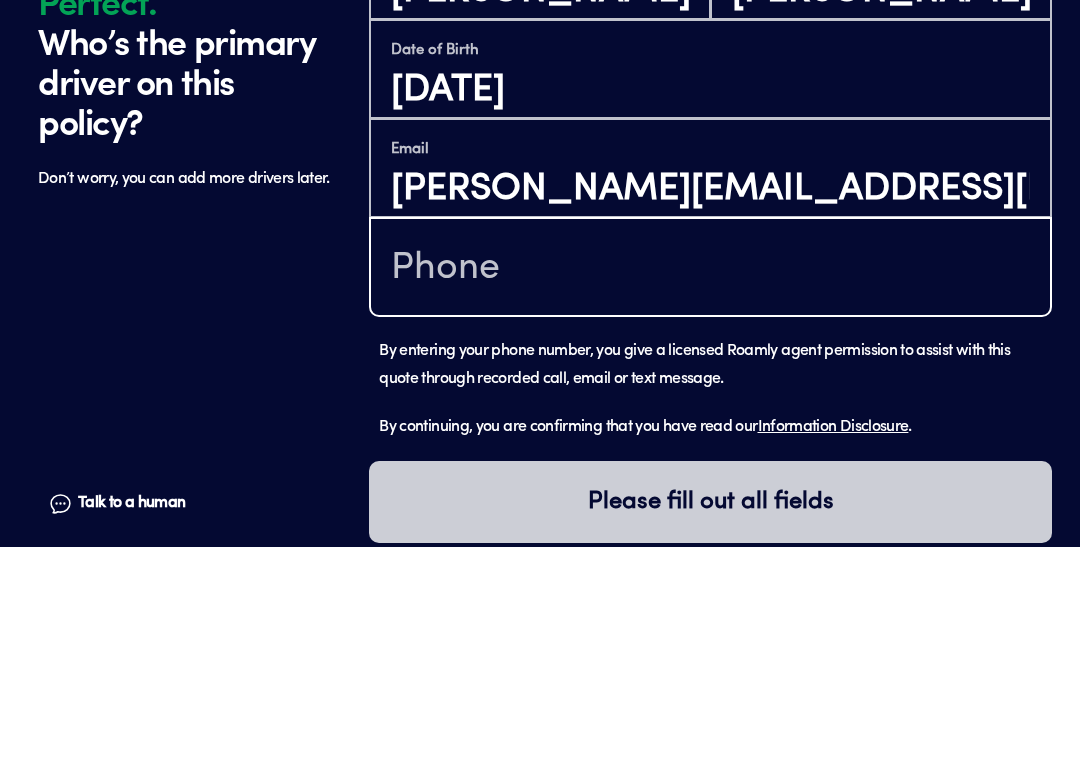 click at bounding box center (710, 489) 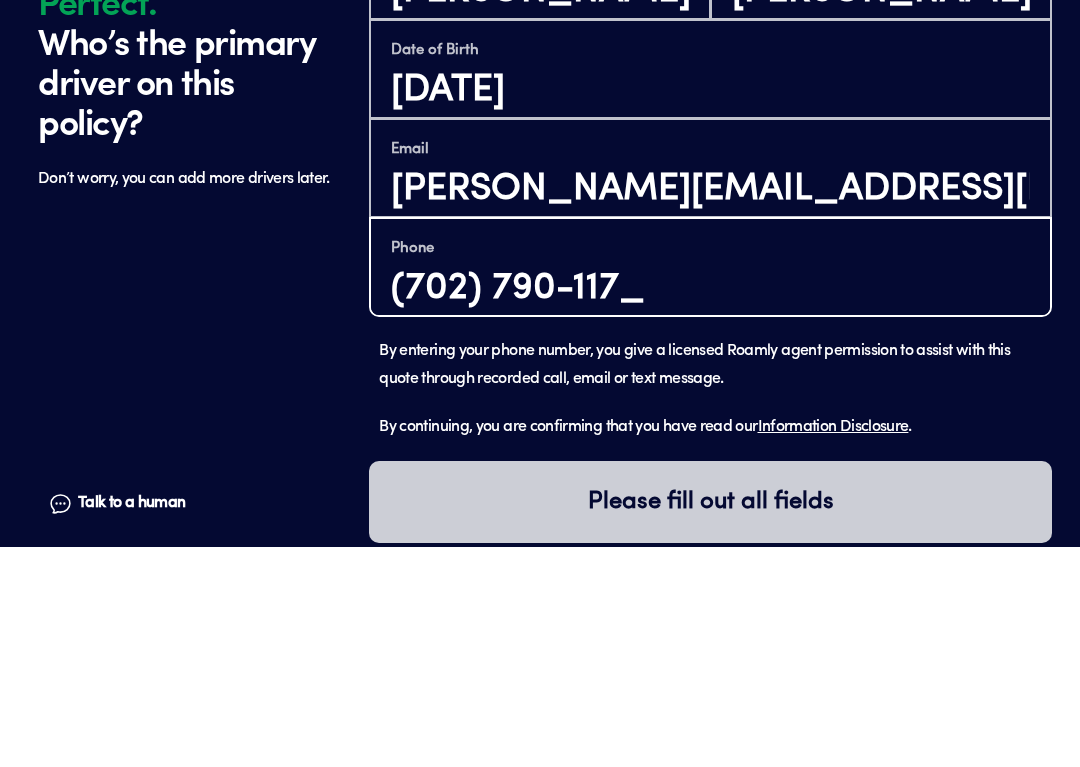 type on "[PHONE_NUMBER]" 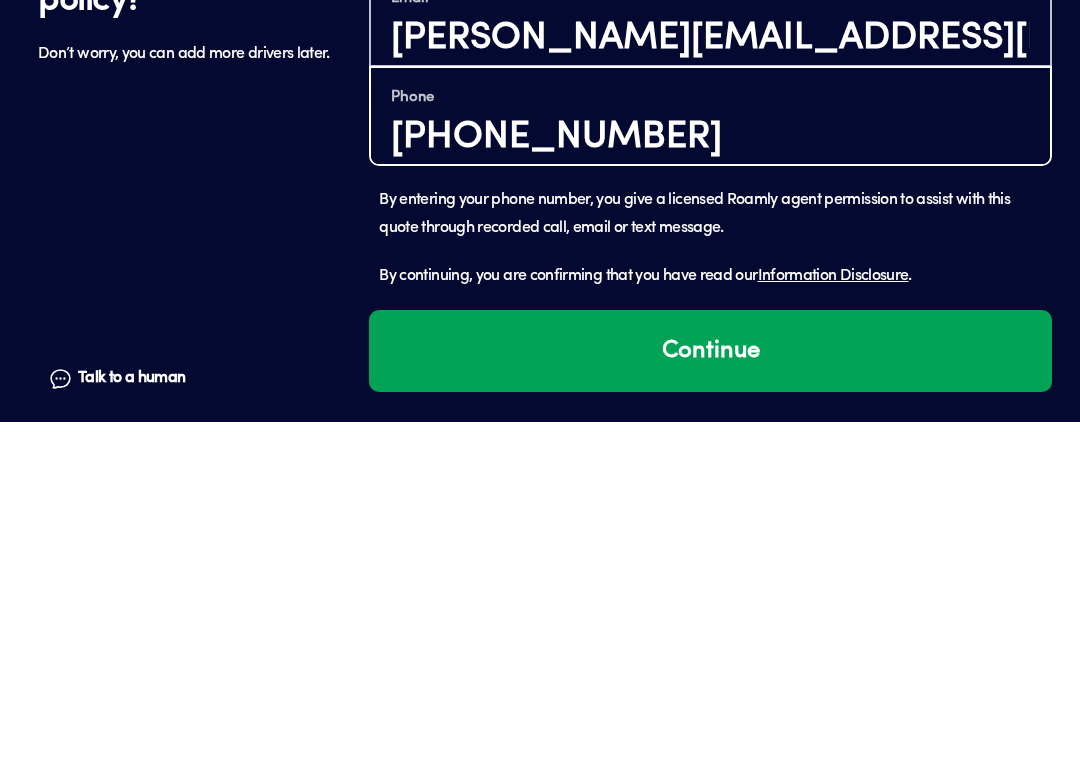 scroll, scrollTop: 1627, scrollLeft: 0, axis: vertical 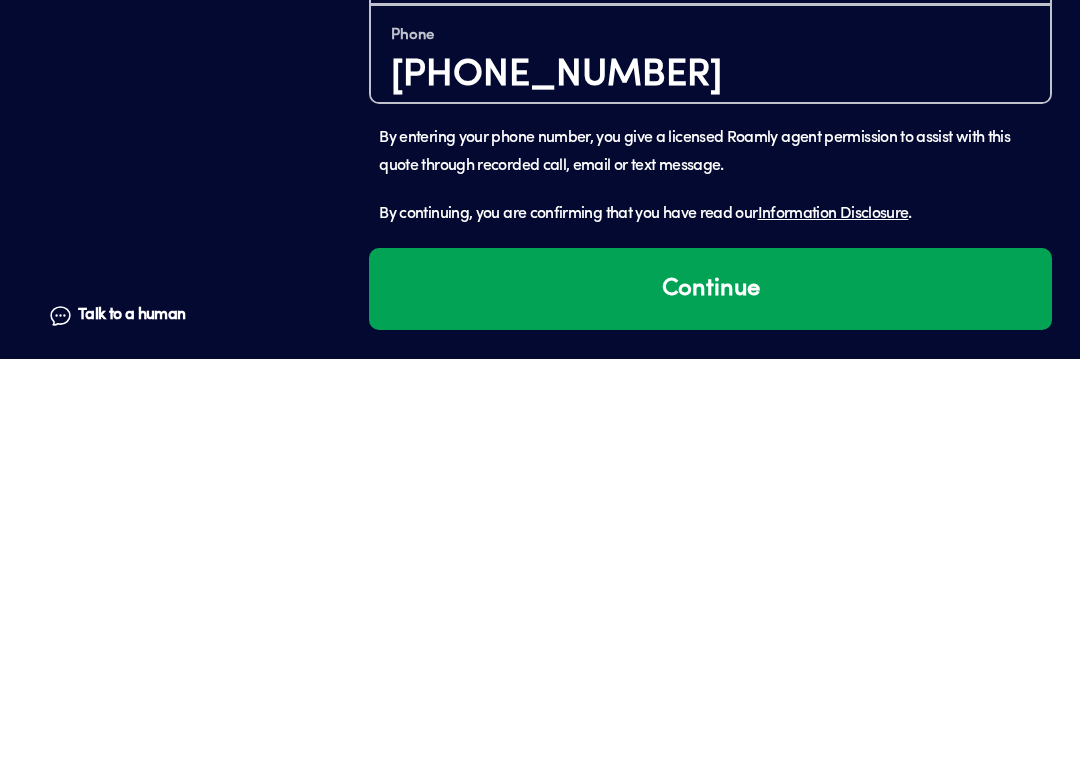 click on "Continue" at bounding box center [710, 697] 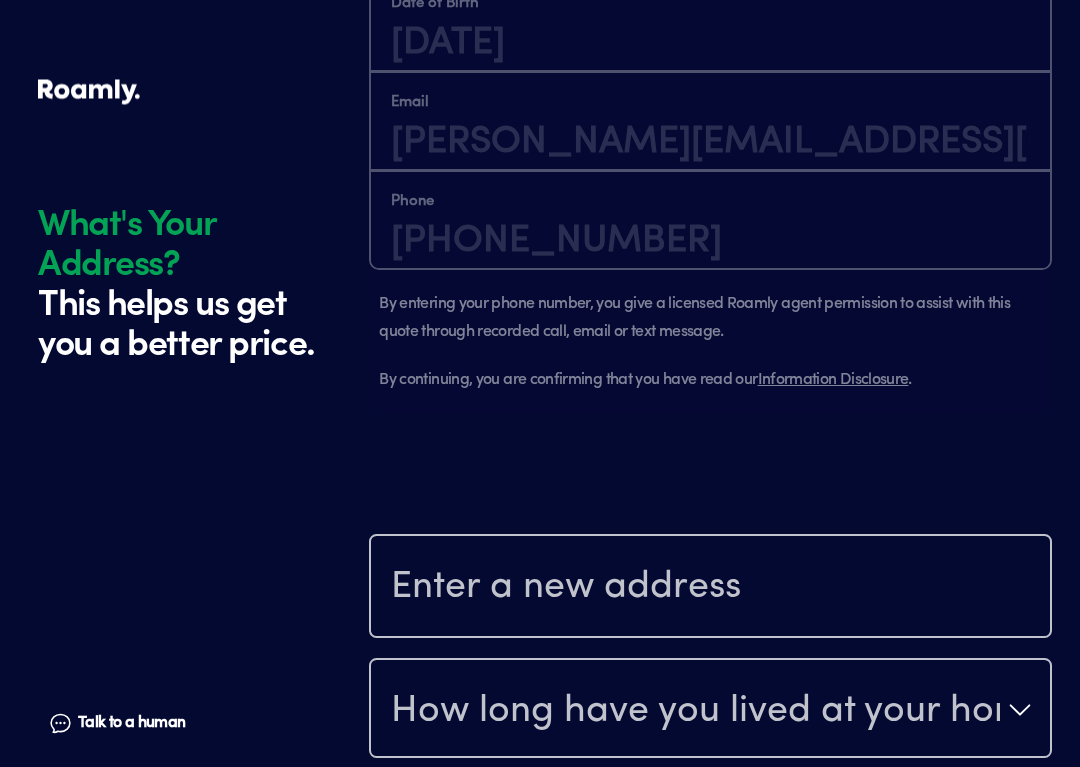 scroll, scrollTop: 2031, scrollLeft: 0, axis: vertical 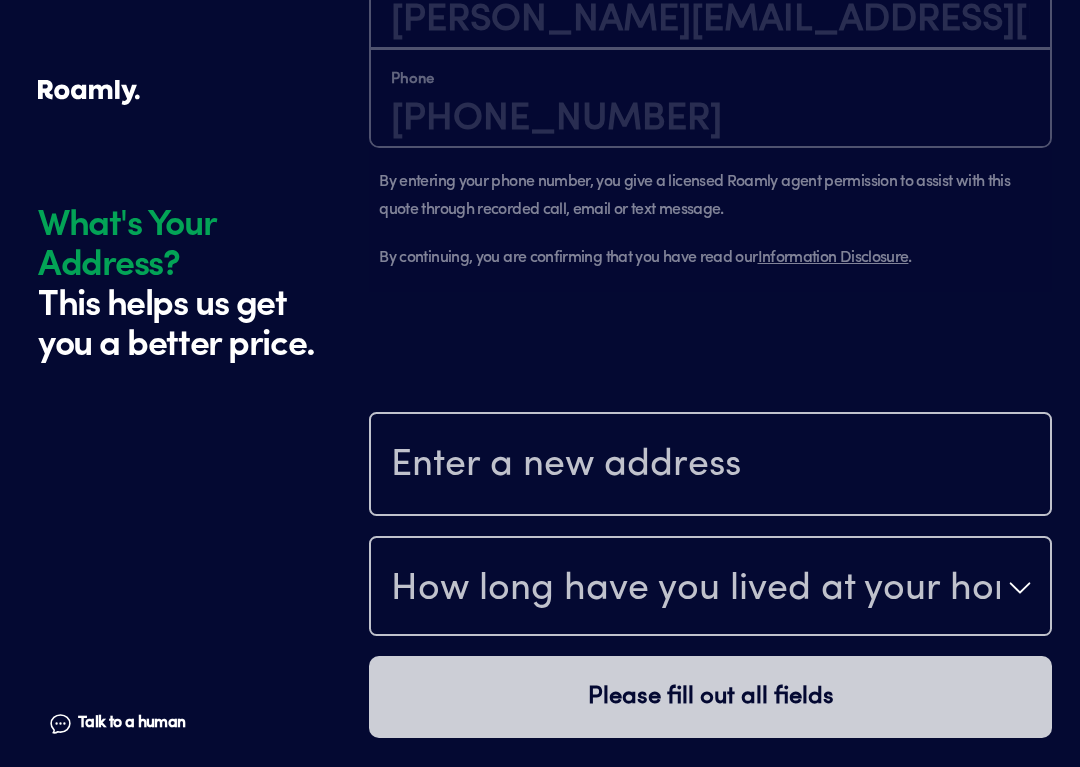 click at bounding box center [710, 466] 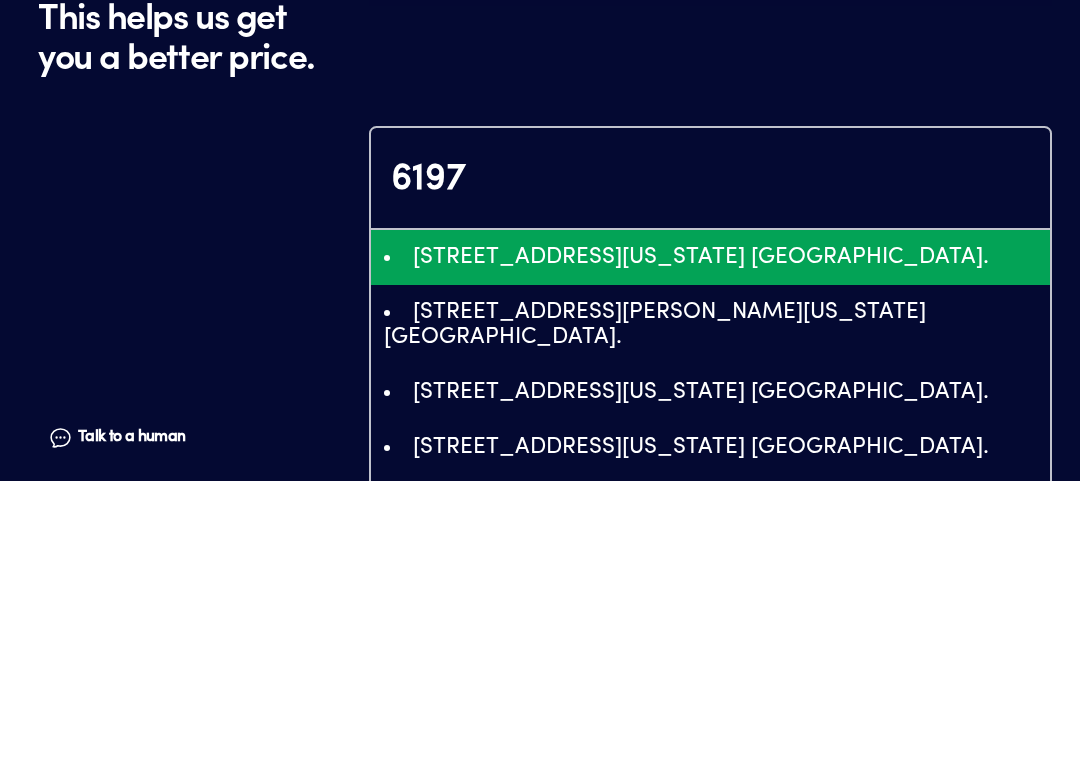 type on "ChIJU9yuVozIyIARpkQEmyWIiLs" 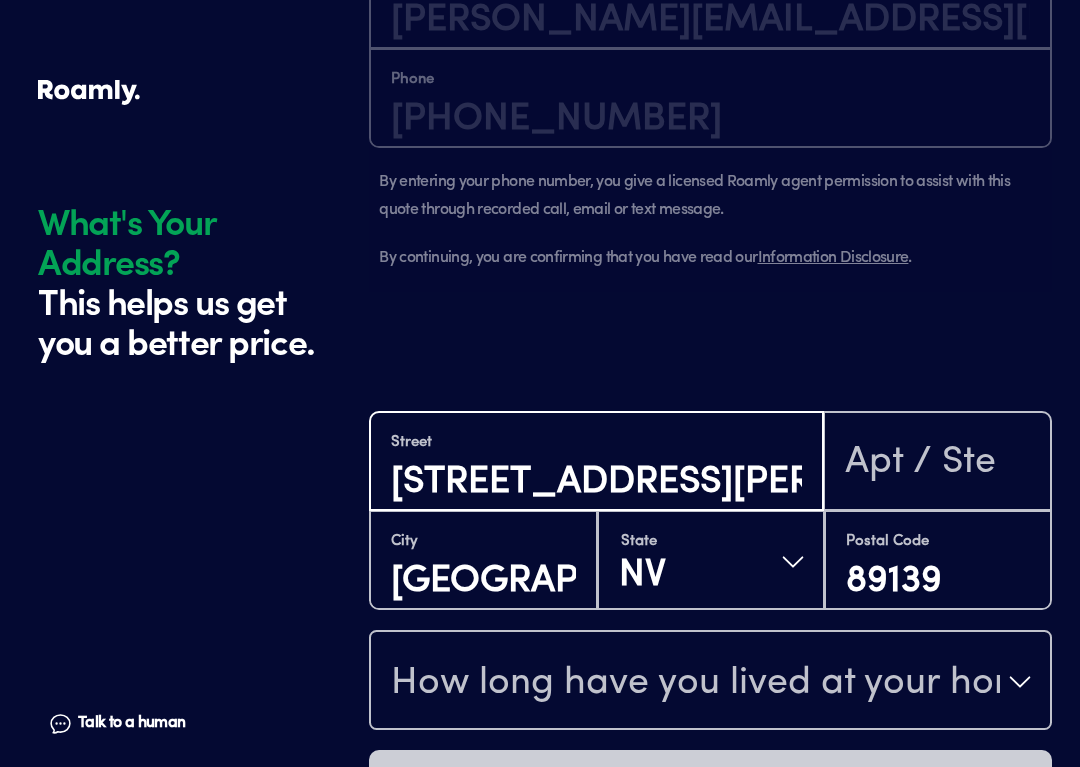 click on "[STREET_ADDRESS][PERSON_NAME]" at bounding box center (596, 482) 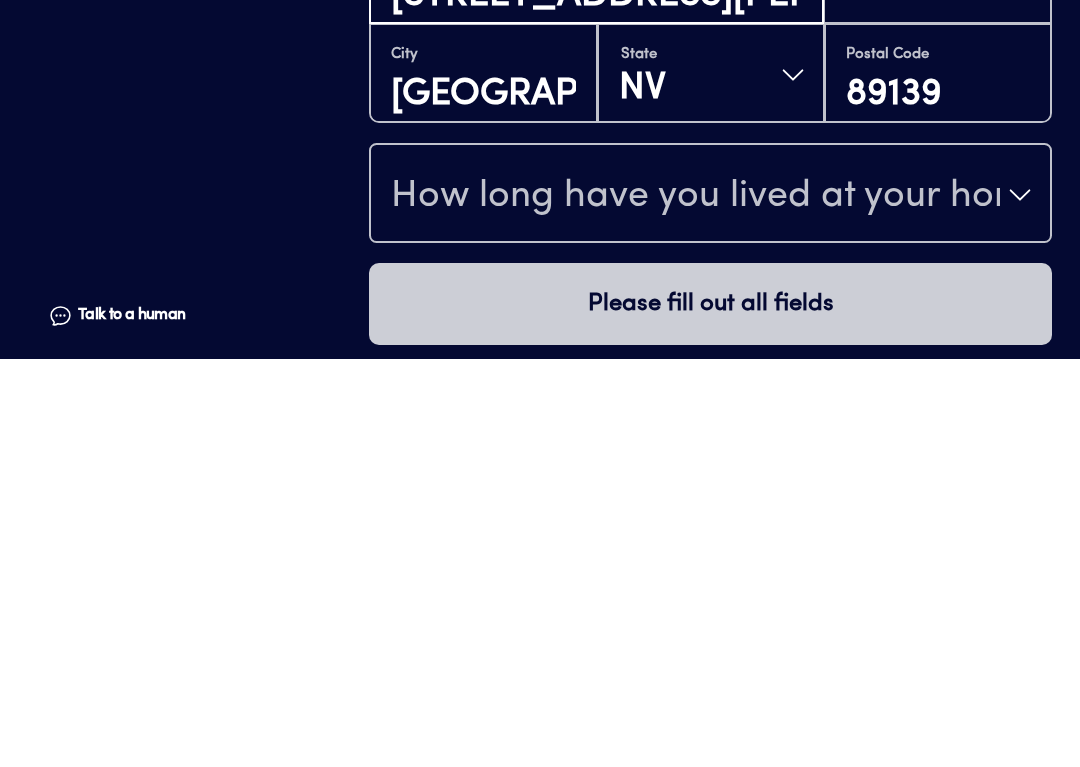scroll, scrollTop: 2125, scrollLeft: 0, axis: vertical 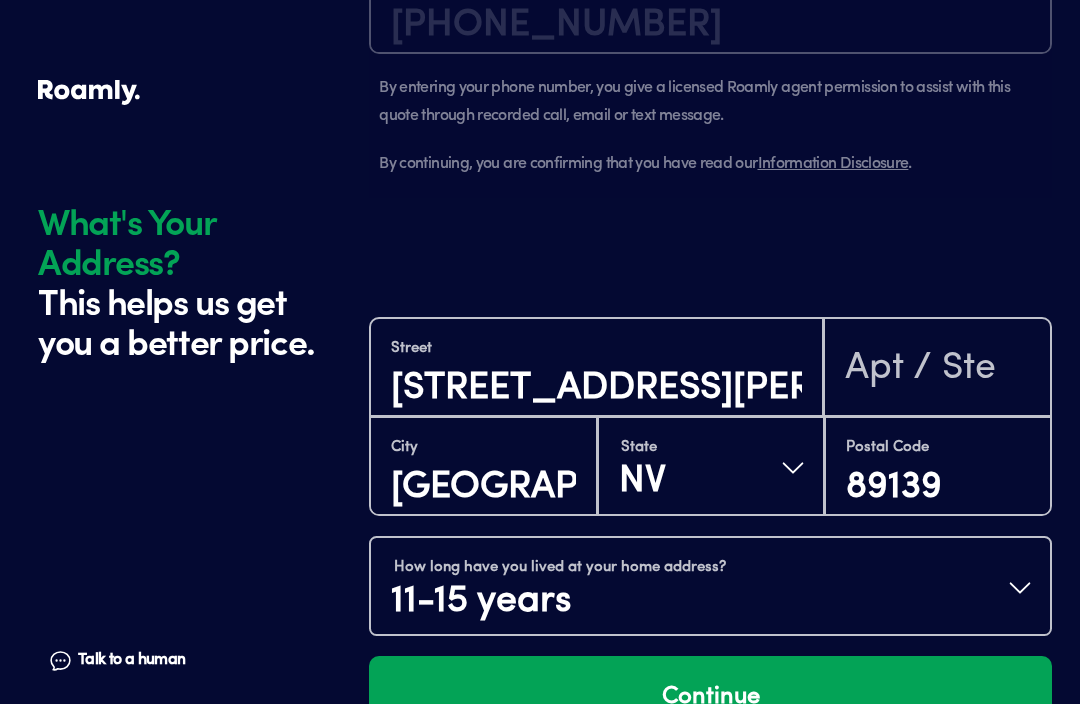 click on "Talk to a human Chat" at bounding box center (116, 660) 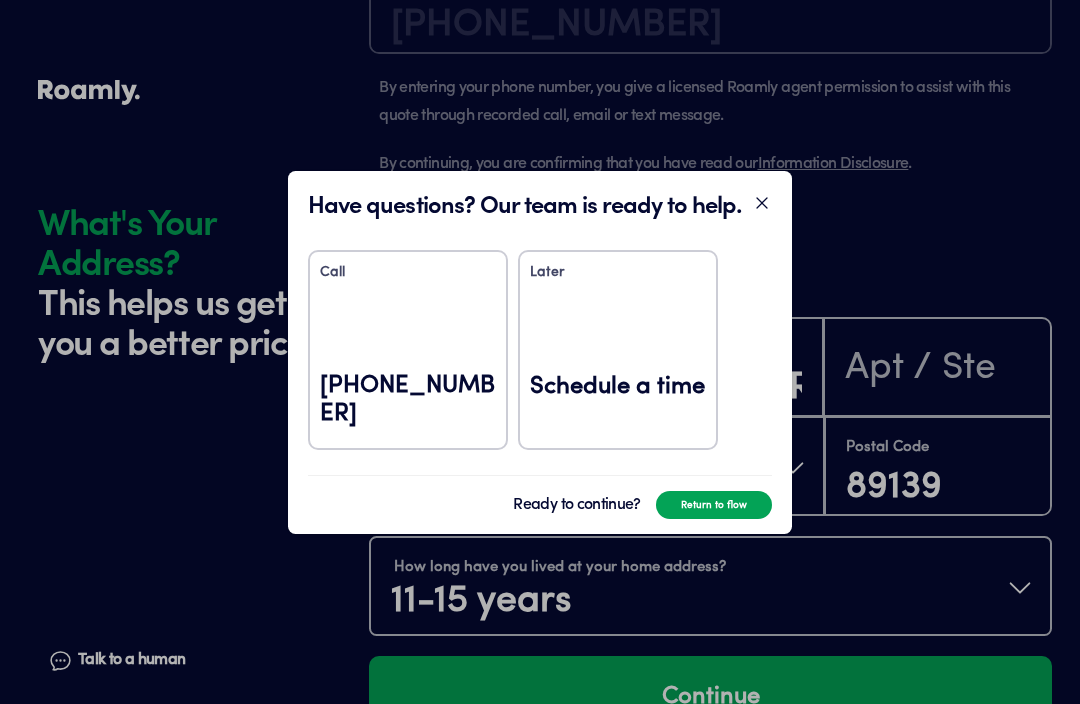 click on "Return to flow" at bounding box center [714, 505] 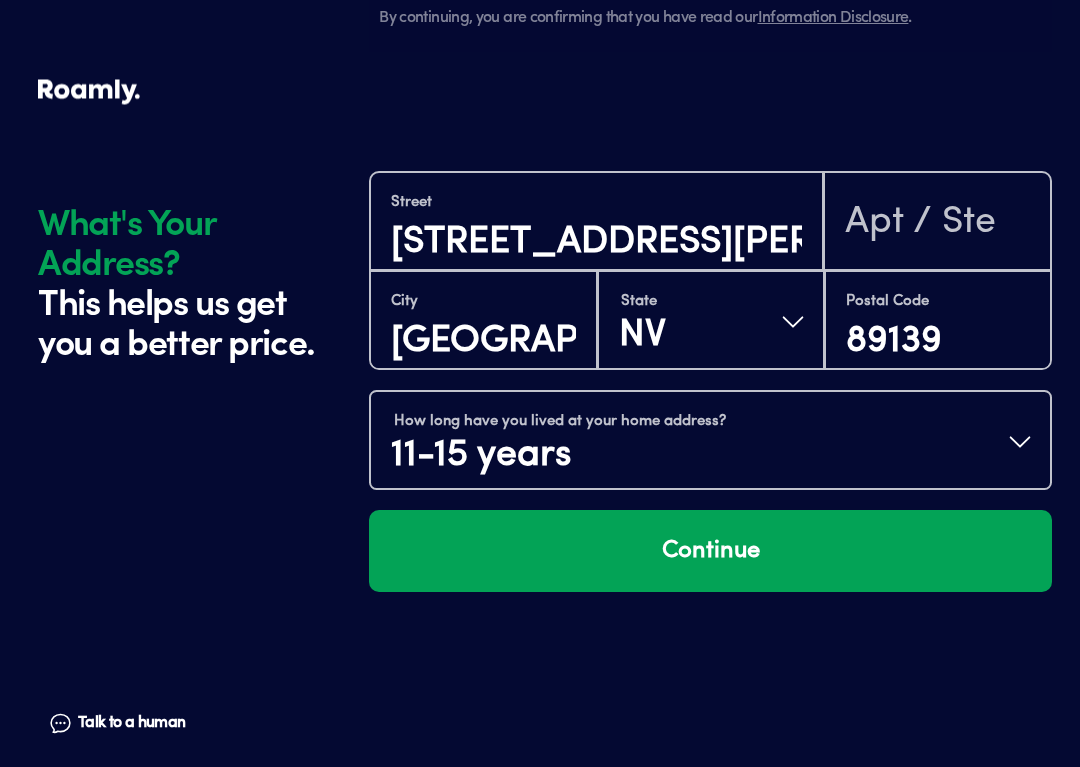 scroll, scrollTop: 2279, scrollLeft: 0, axis: vertical 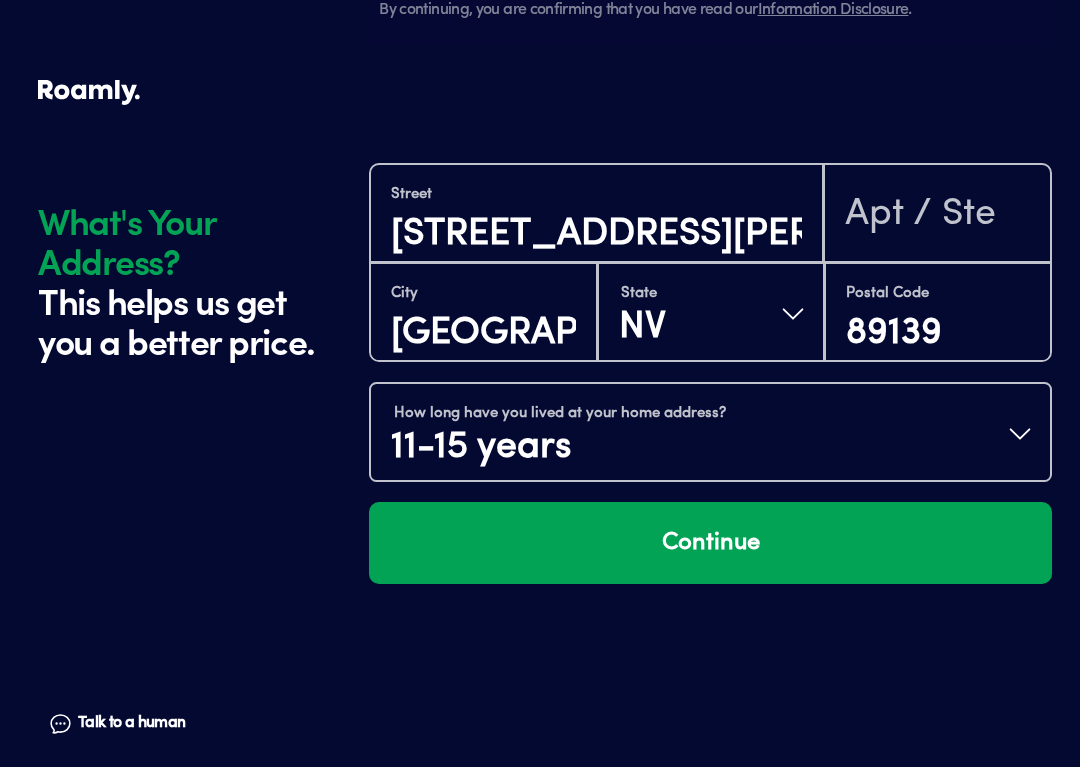 click on "Continue" at bounding box center (710, 543) 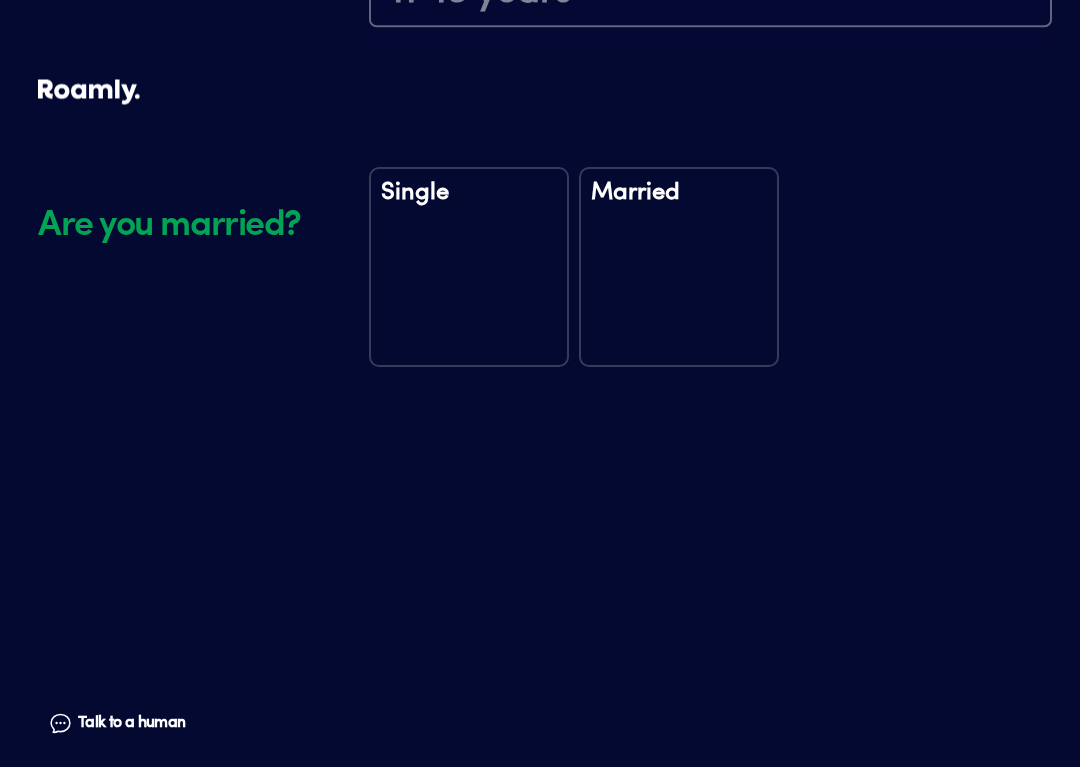scroll, scrollTop: 2749, scrollLeft: 0, axis: vertical 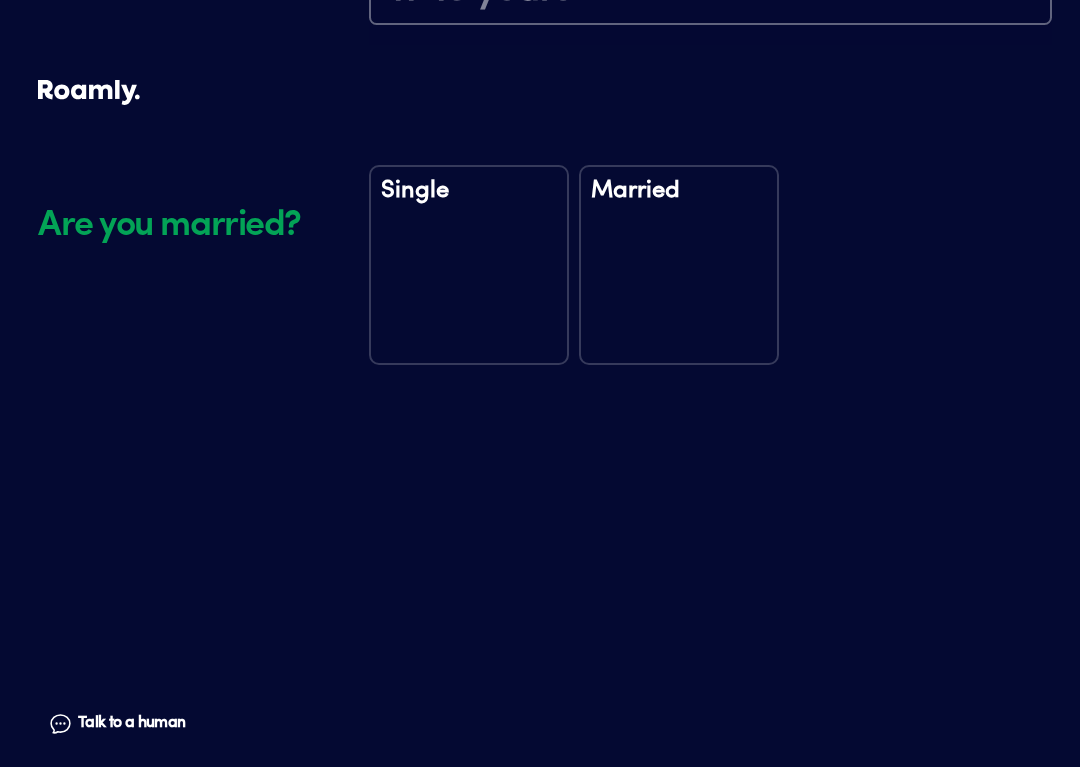 click on "Single" at bounding box center [469, 265] 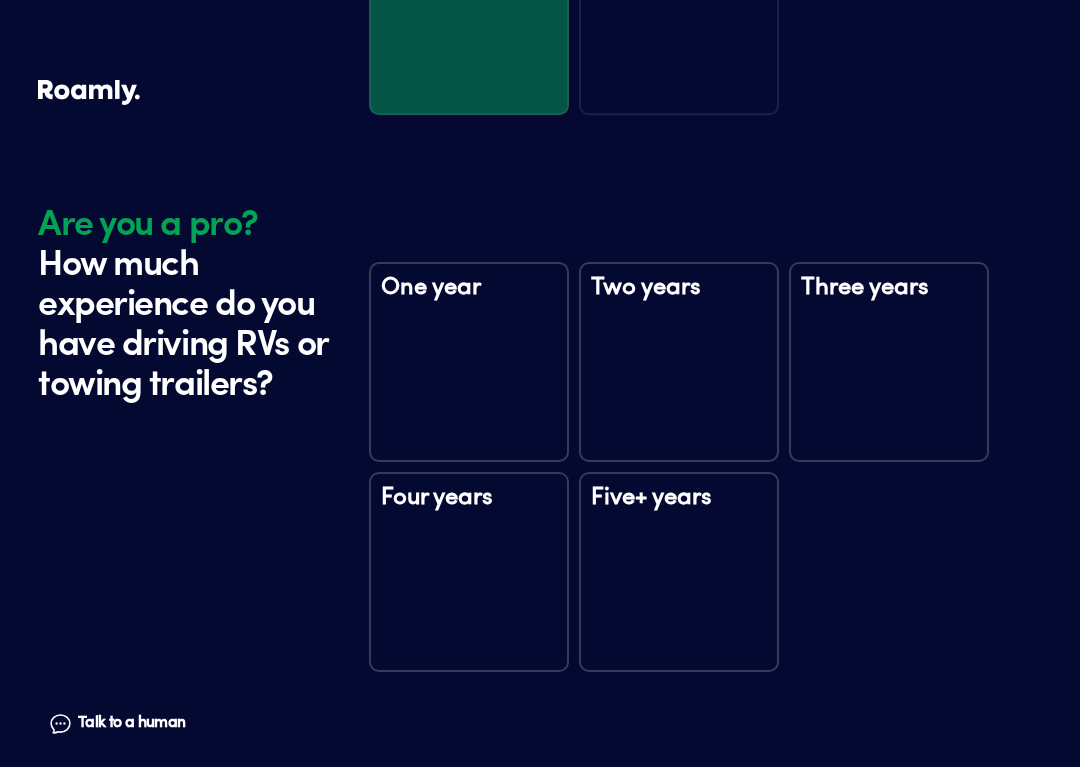 scroll, scrollTop: 3139, scrollLeft: 0, axis: vertical 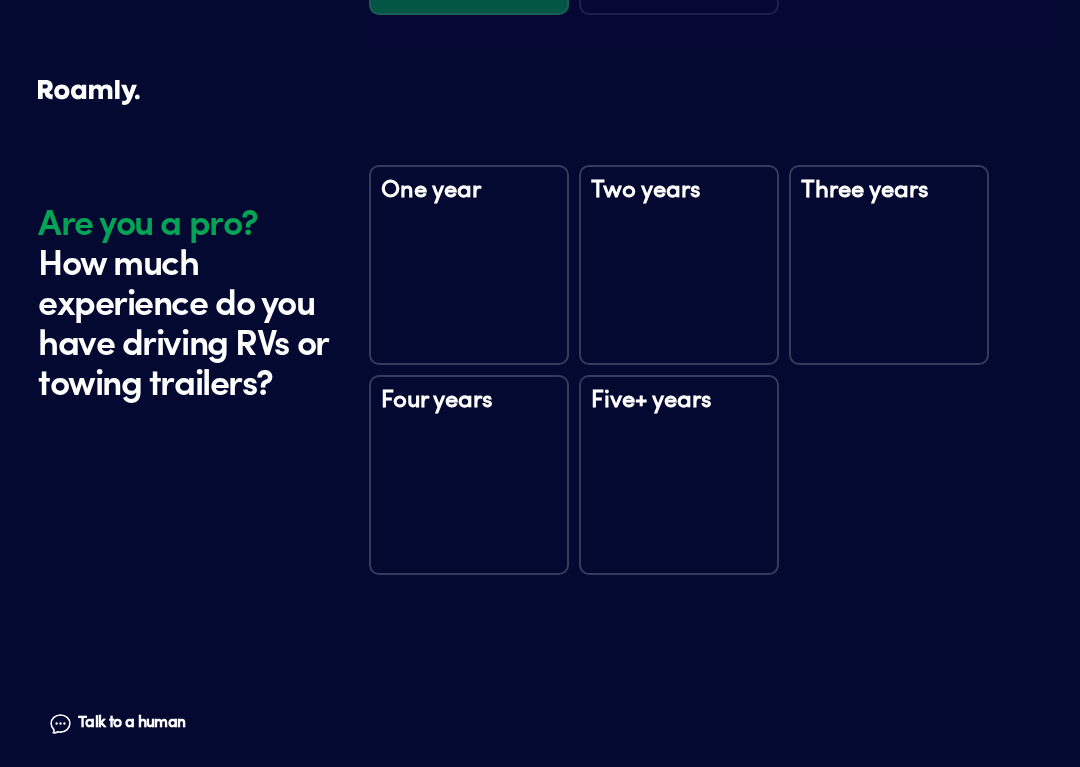 click on "Four years" at bounding box center (469, 475) 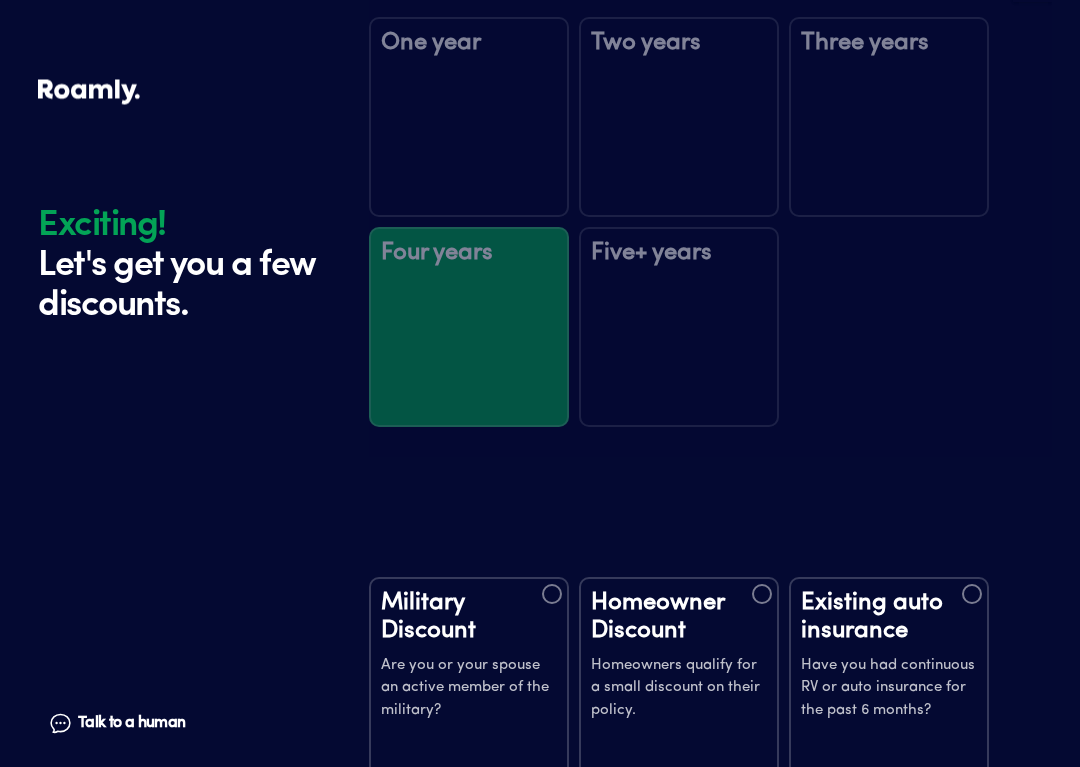 scroll, scrollTop: 3327, scrollLeft: 0, axis: vertical 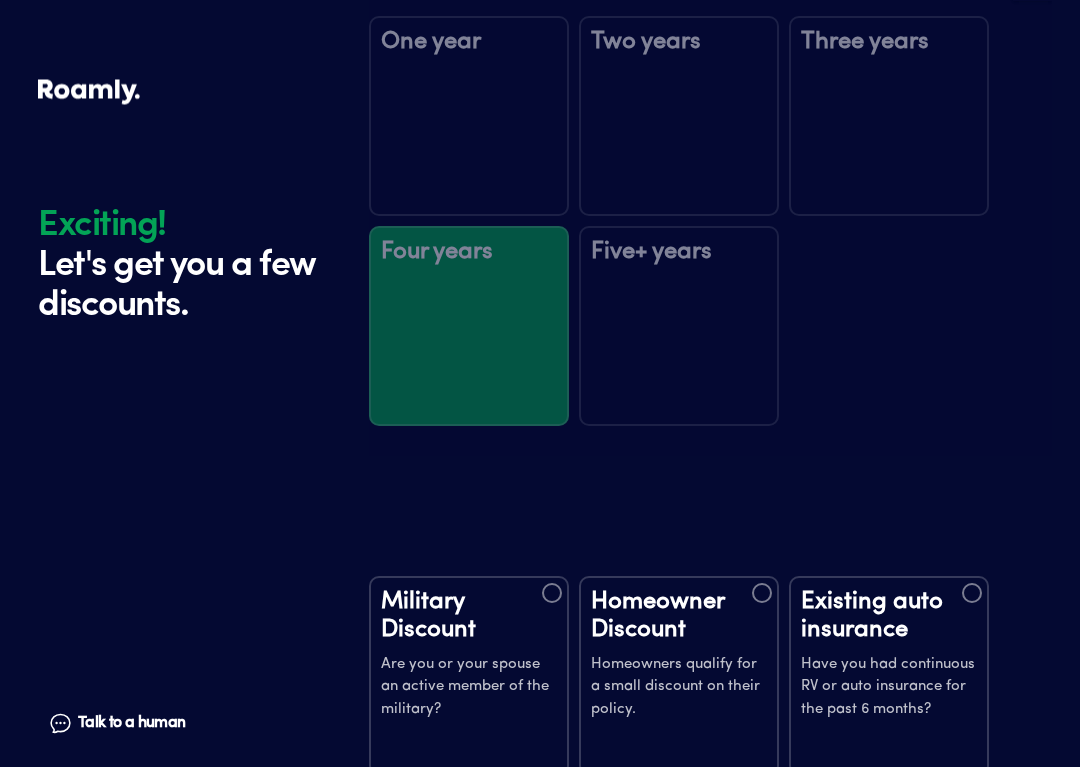 click at bounding box center [710, 217] 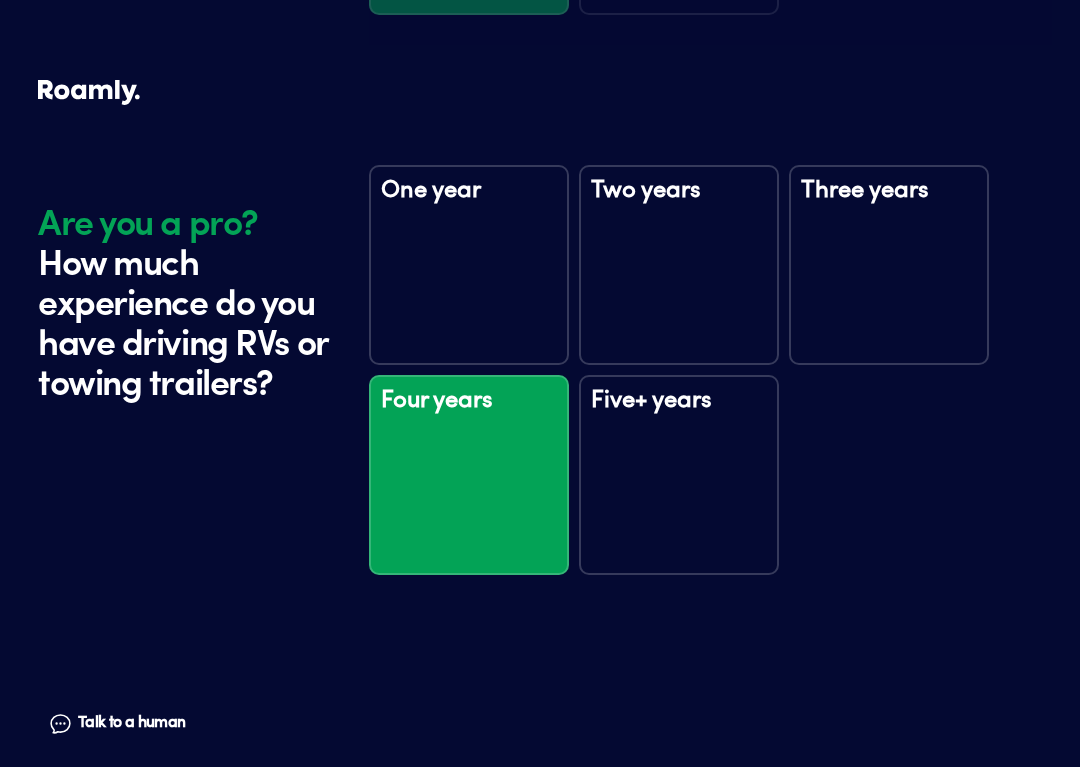 click on "Five+ years" at bounding box center (679, 414) 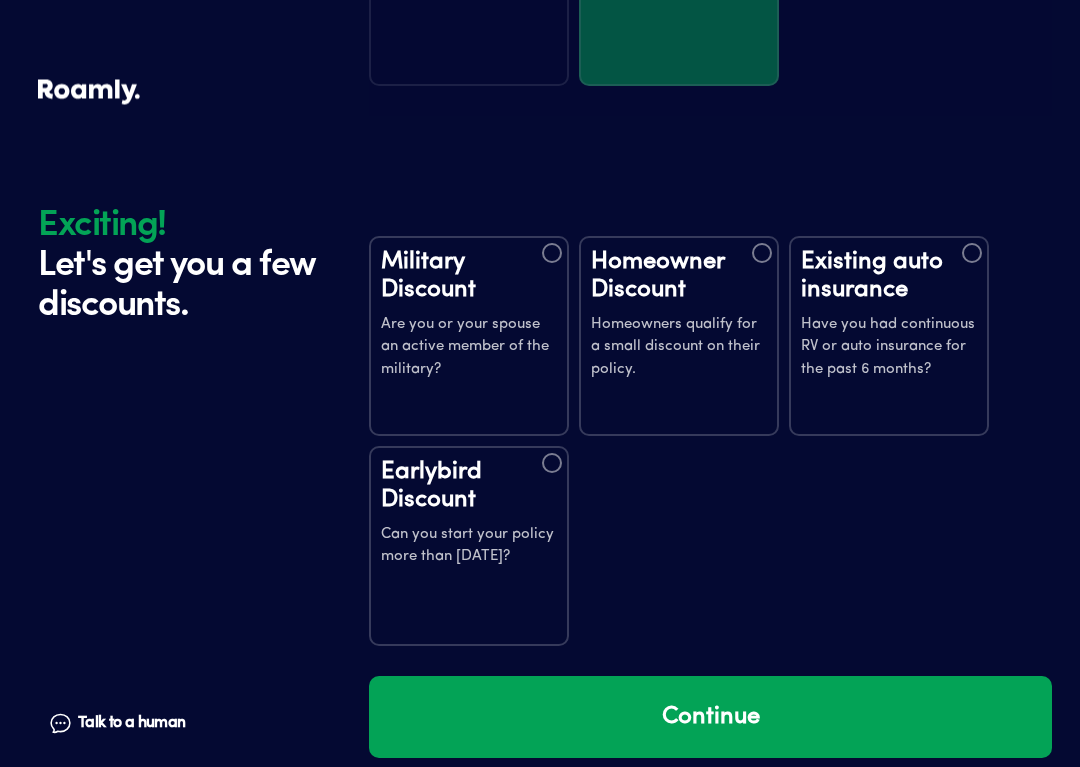 scroll, scrollTop: 3668, scrollLeft: 0, axis: vertical 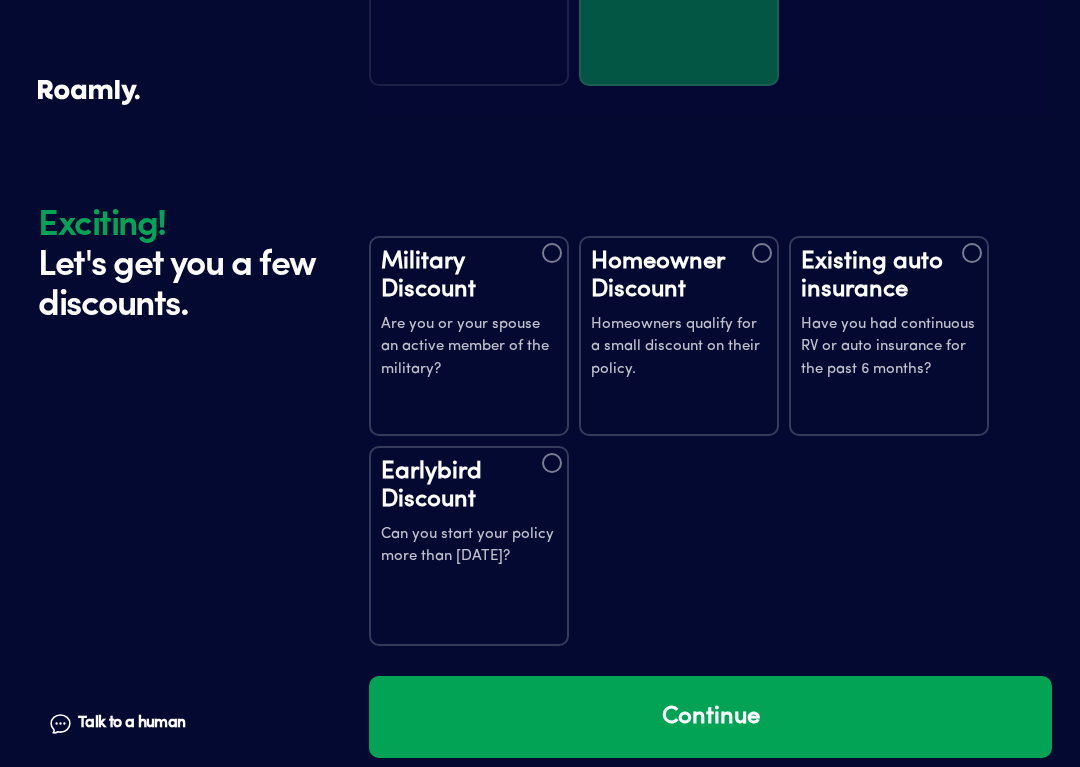 click on "Have you had continuous RV or auto insurance for the past 6 months?" at bounding box center [889, 348] 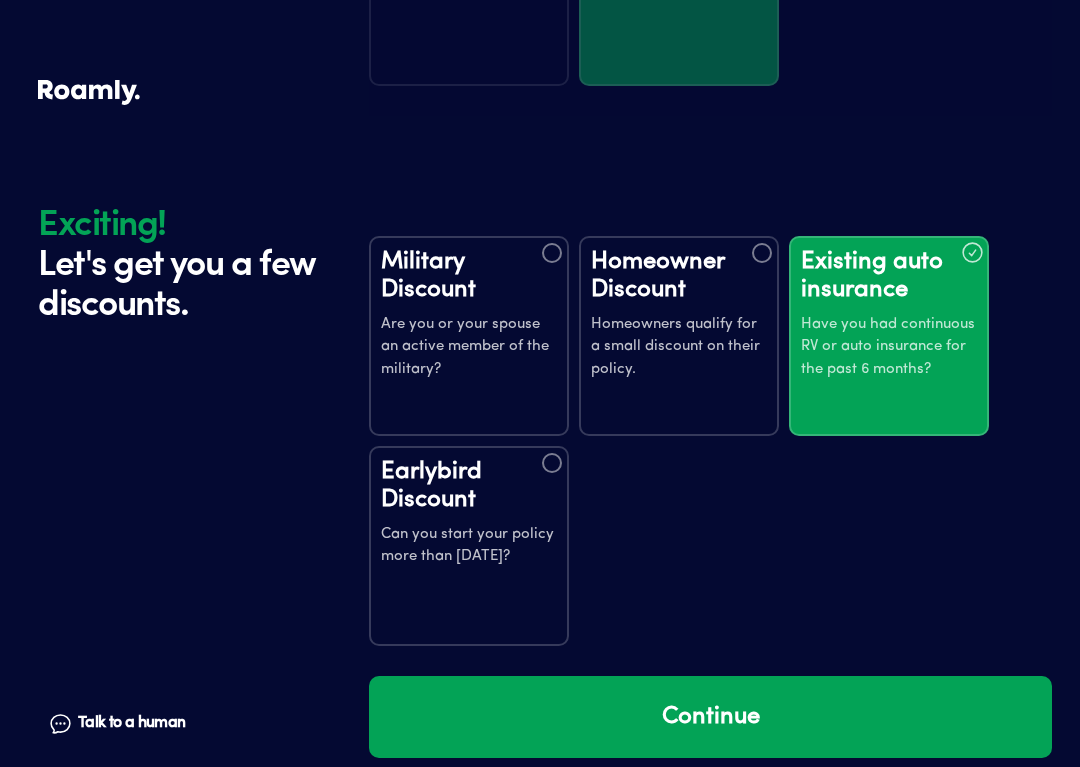 scroll, scrollTop: 3661, scrollLeft: 0, axis: vertical 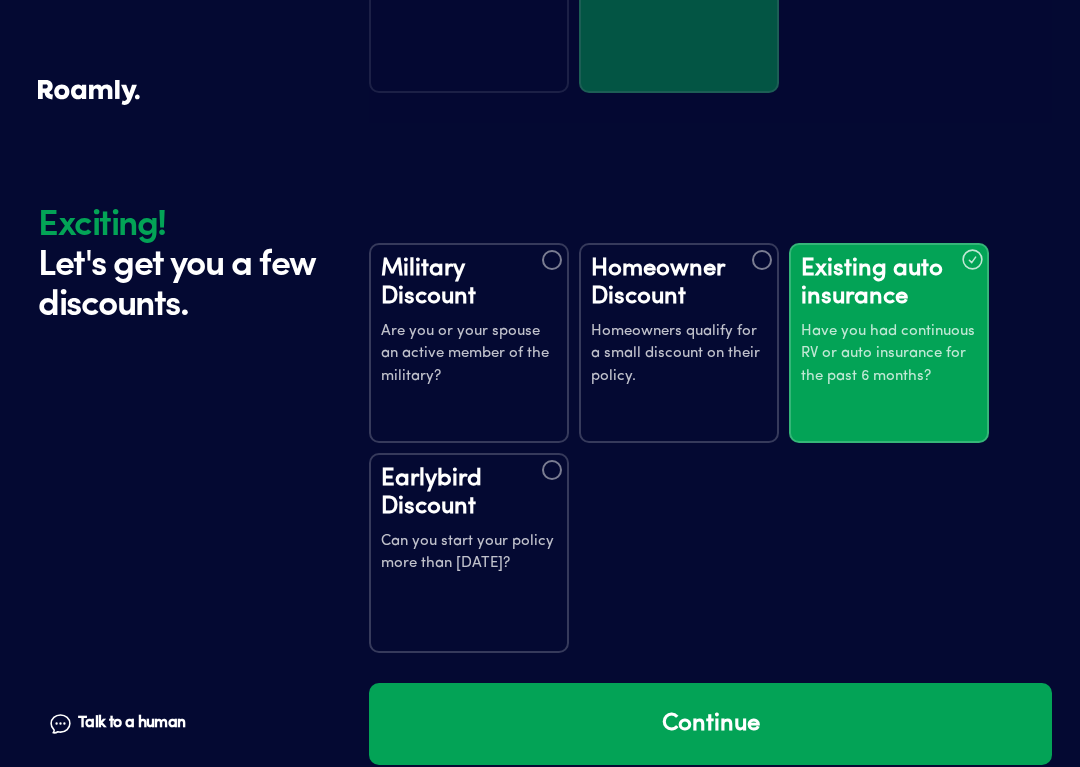 click on "Continue" at bounding box center (710, 724) 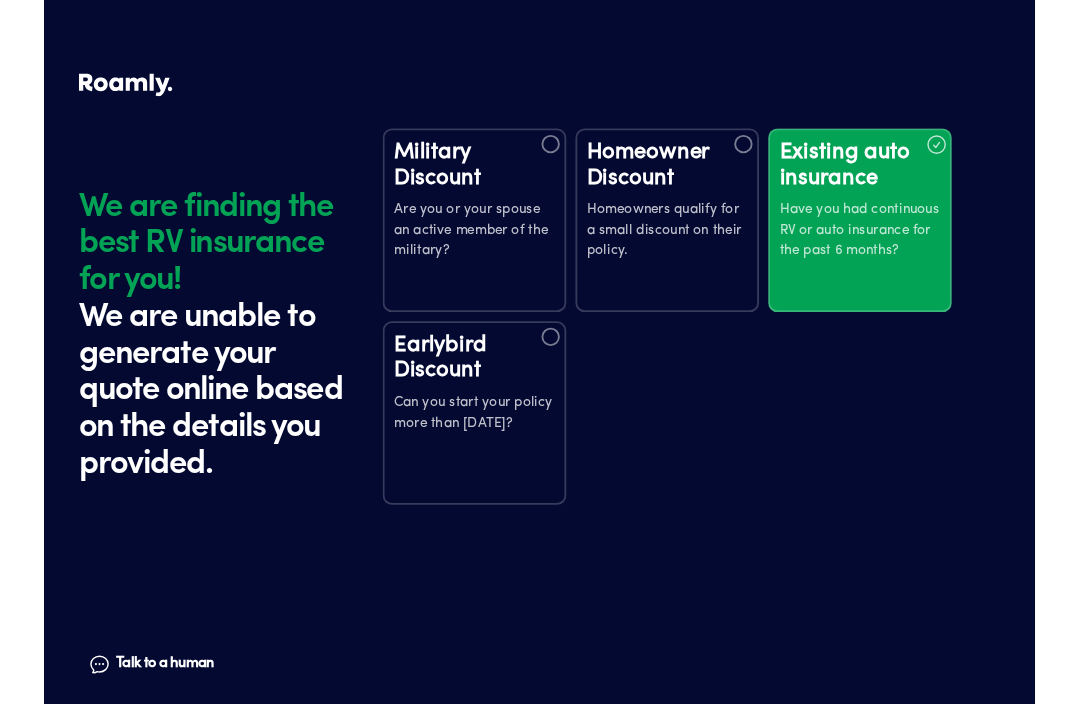 scroll, scrollTop: 0, scrollLeft: 0, axis: both 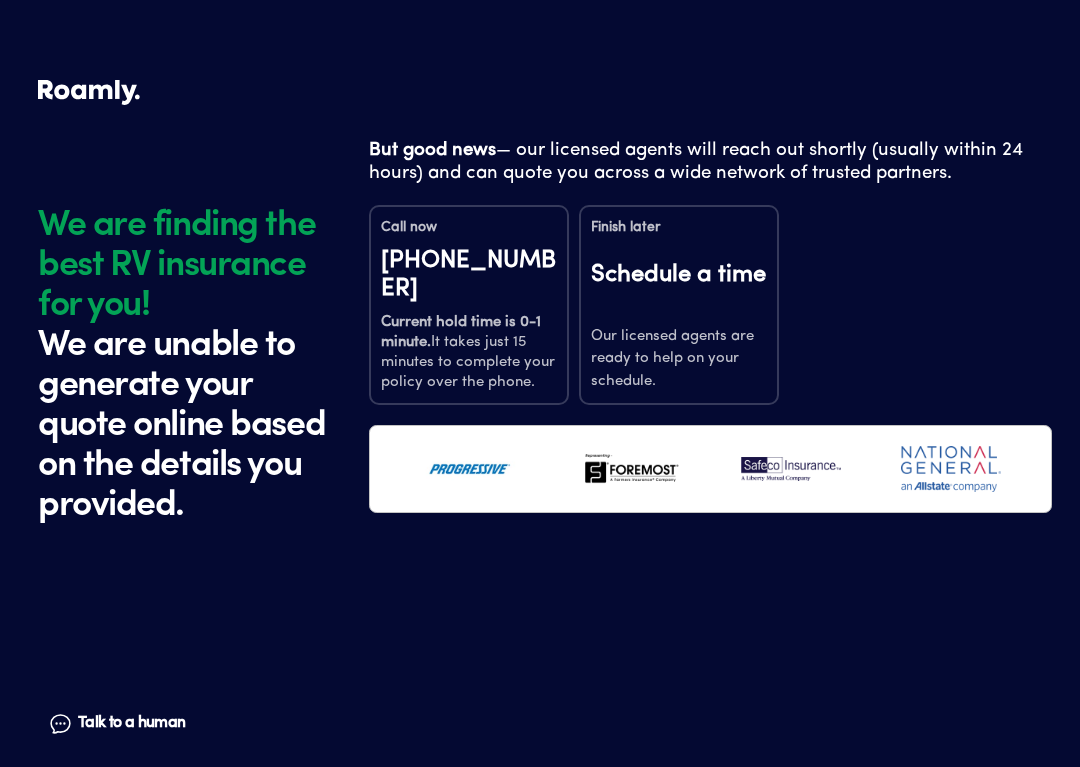 click on "Schedule a time" at bounding box center (679, 288) 